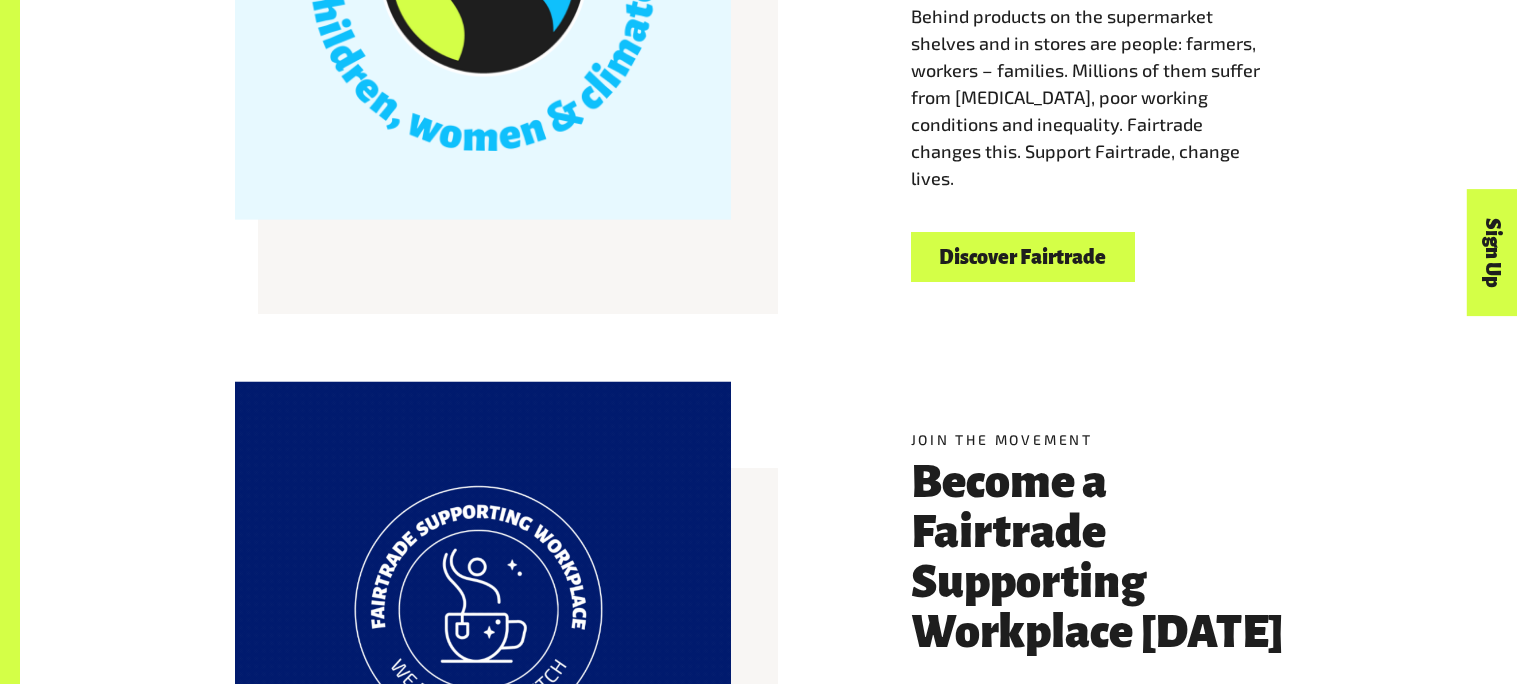 scroll, scrollTop: 885, scrollLeft: 0, axis: vertical 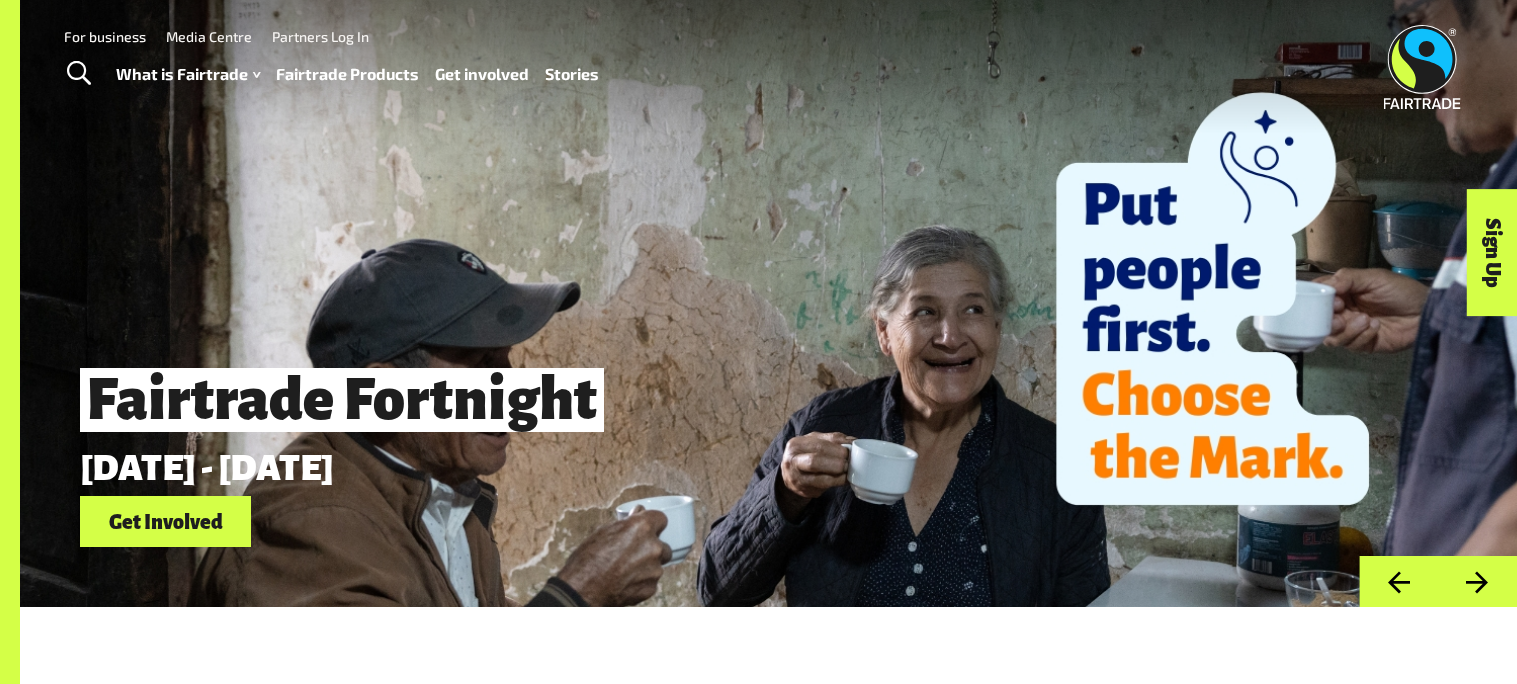 click on "Fairtrade Products" at bounding box center (347, 74) 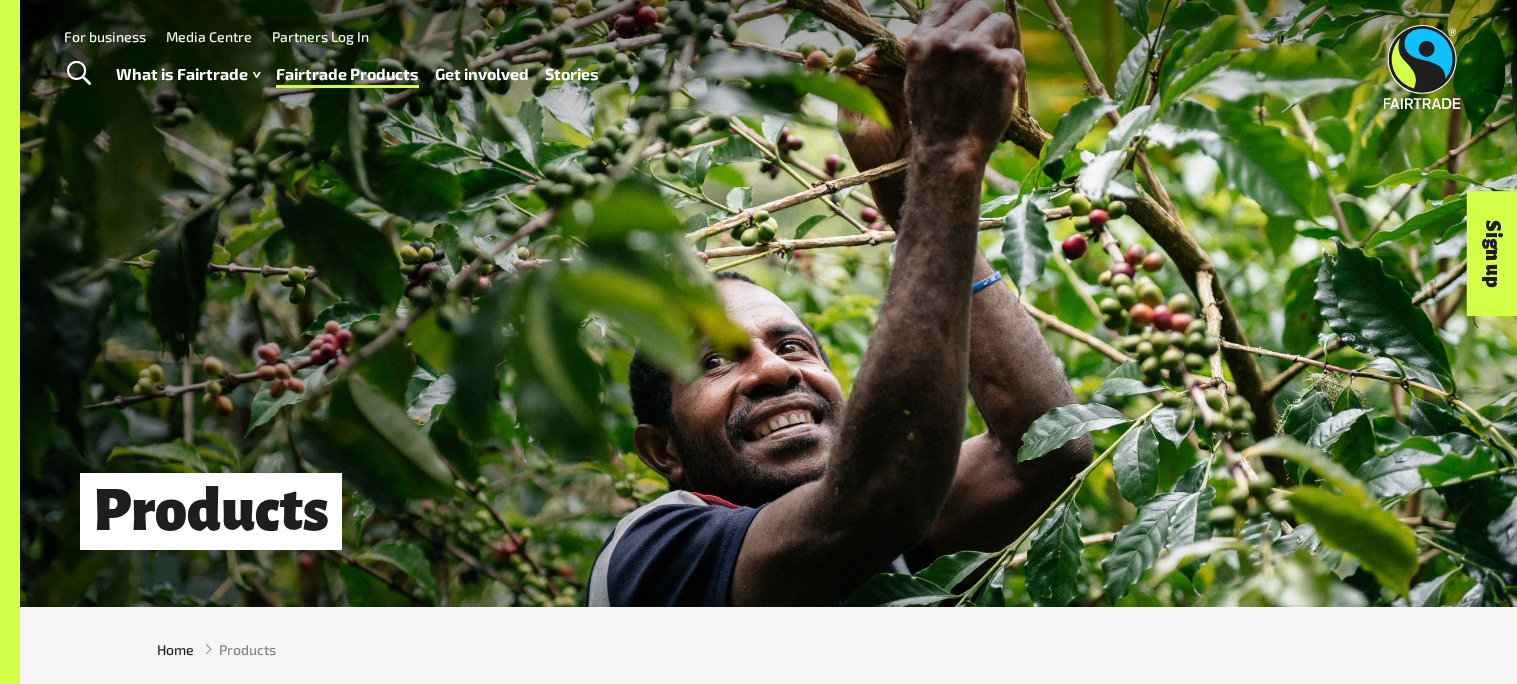 scroll, scrollTop: 0, scrollLeft: 0, axis: both 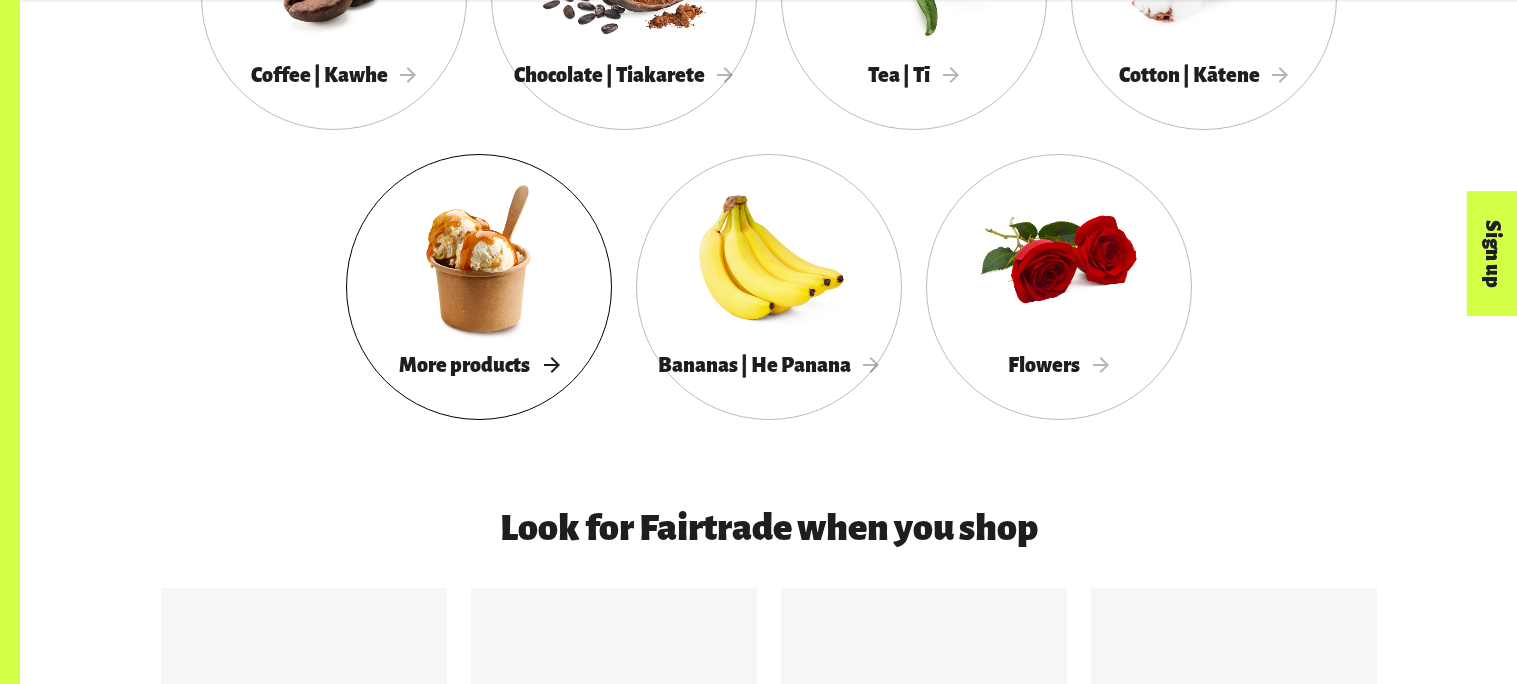 click at bounding box center [479, 258] 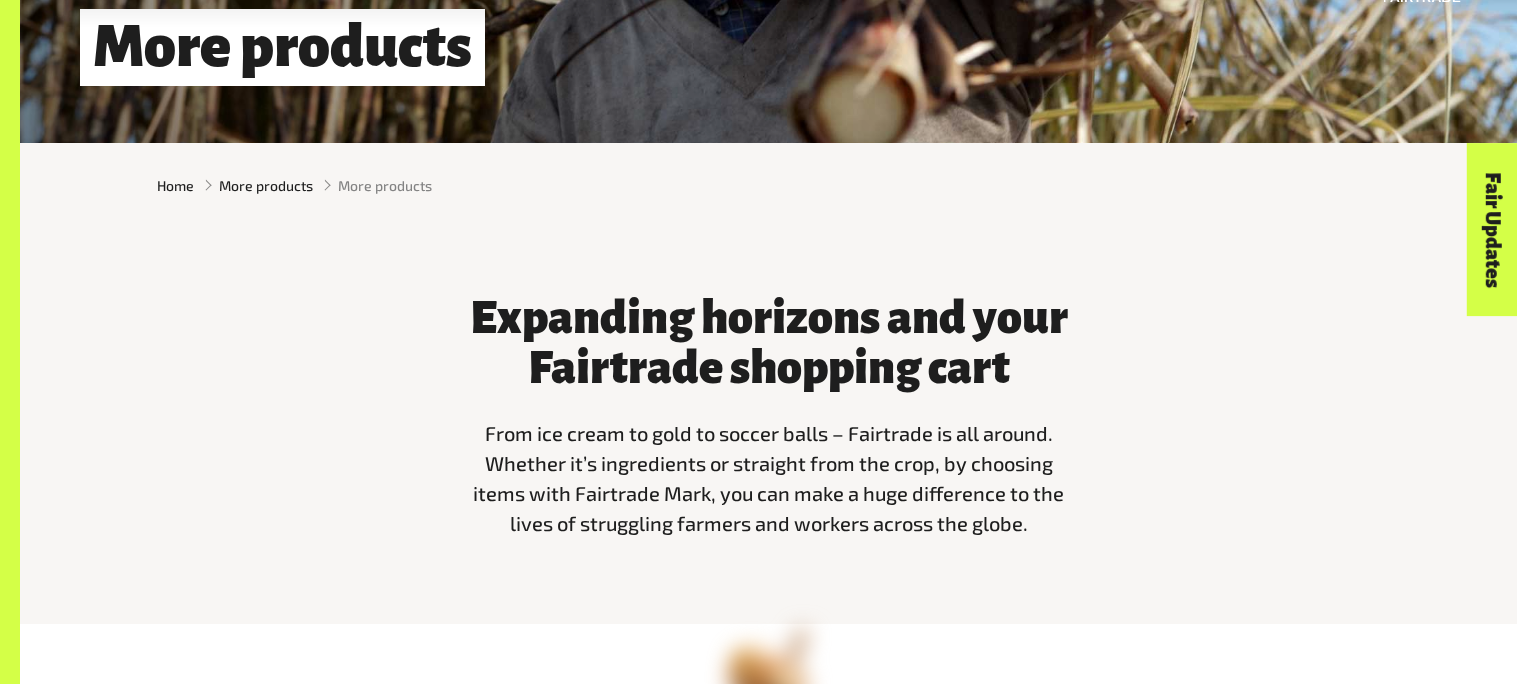 scroll, scrollTop: 0, scrollLeft: 0, axis: both 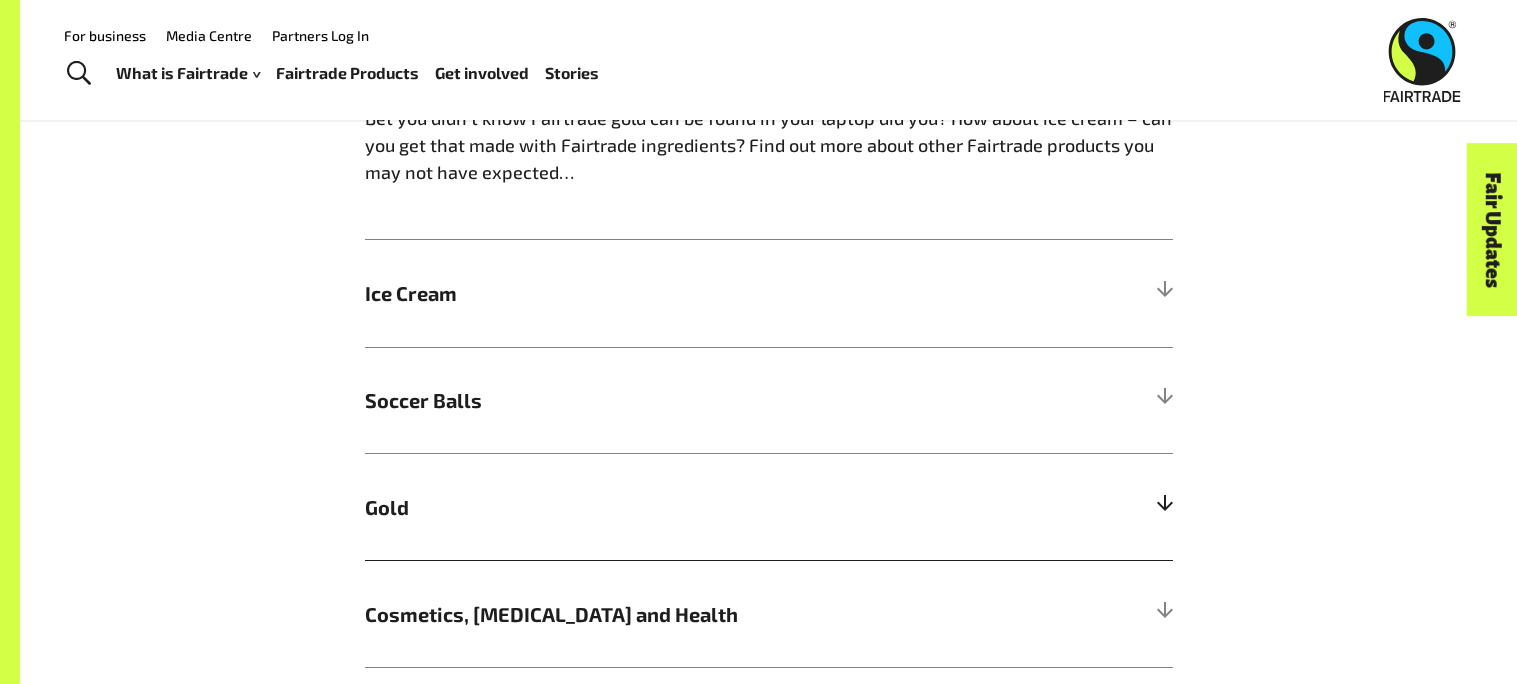click on "Gold" at bounding box center (769, 506) 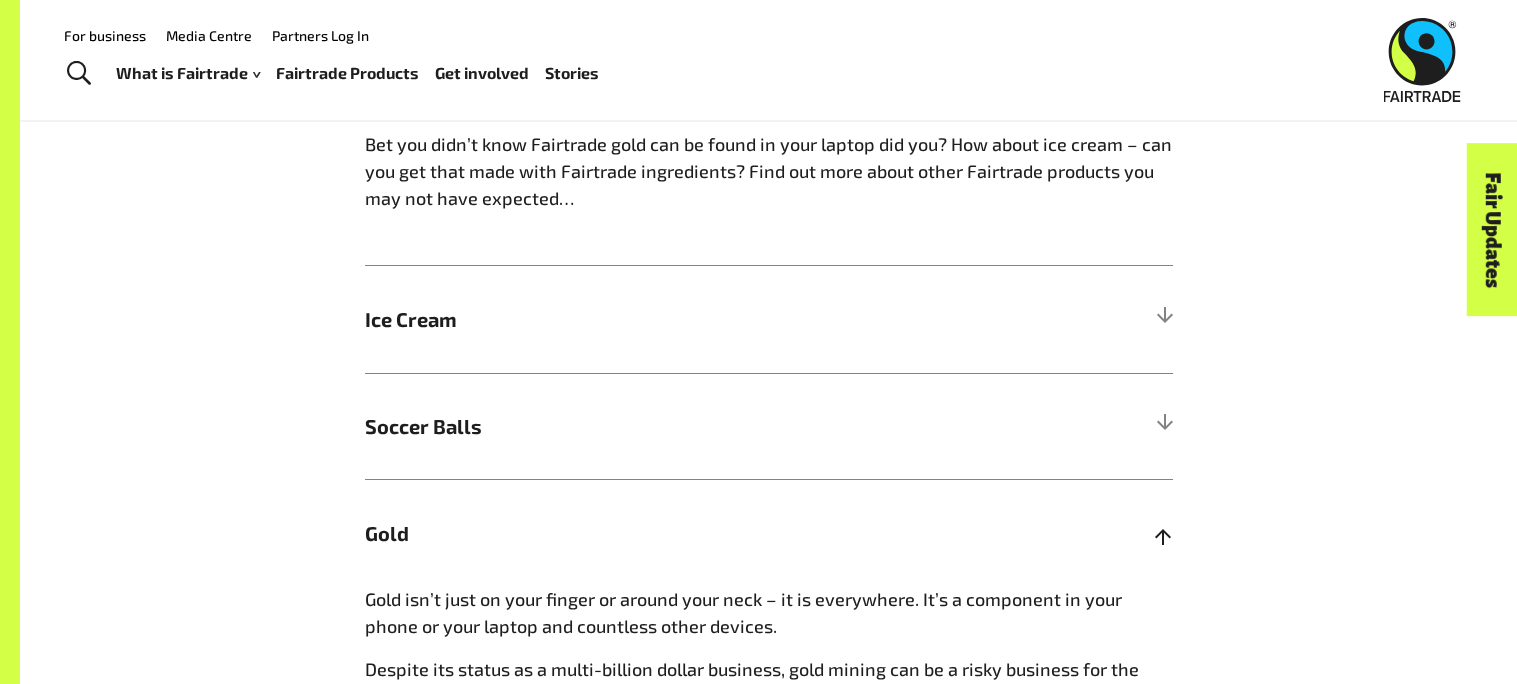 scroll, scrollTop: 1200, scrollLeft: 0, axis: vertical 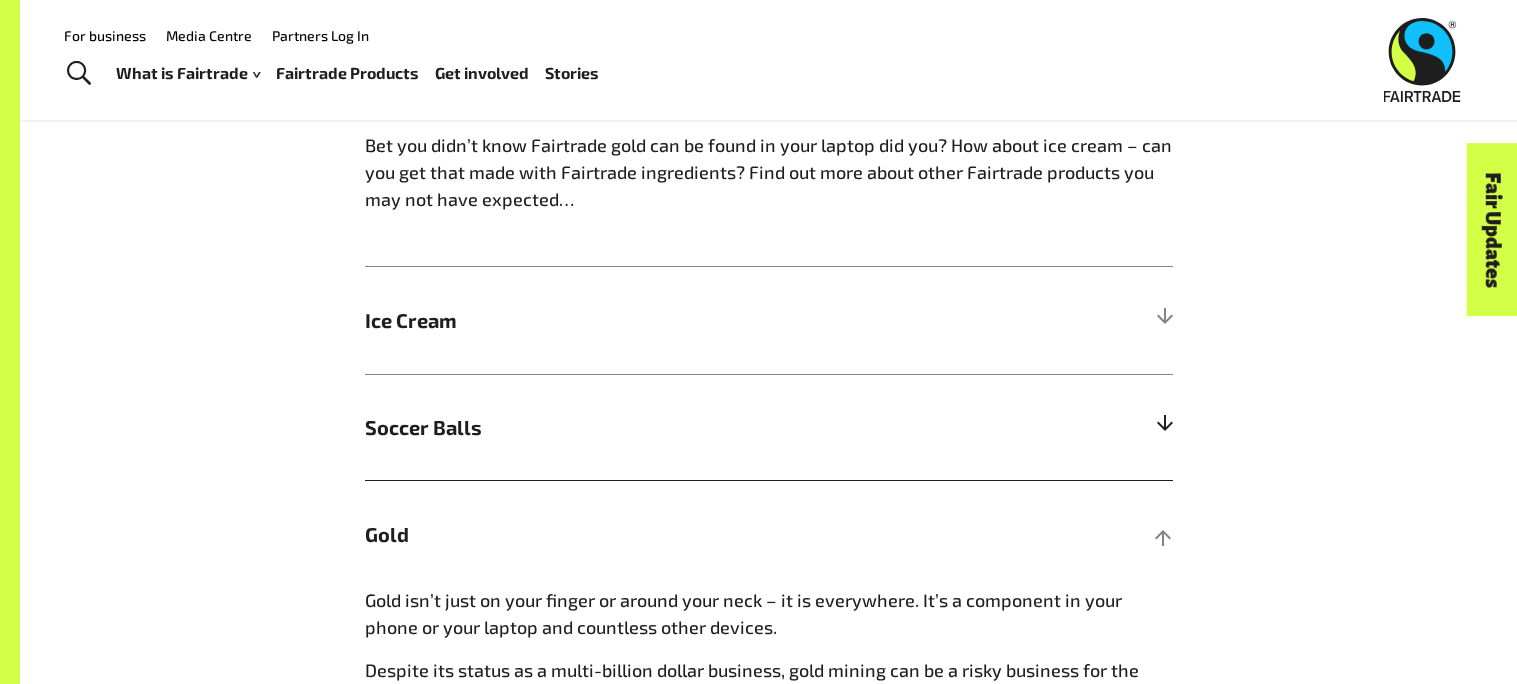 click on "Soccer Balls" at bounding box center [668, 427] 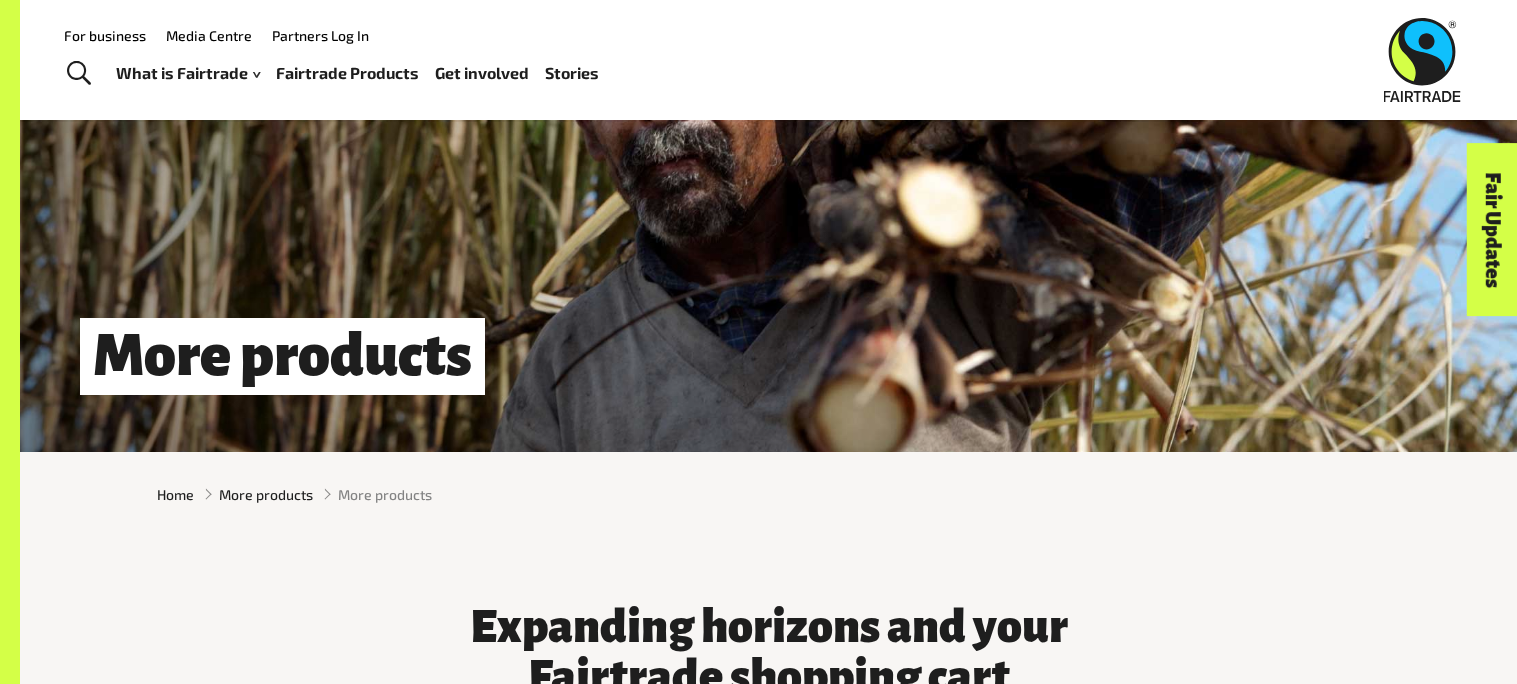 scroll, scrollTop: 0, scrollLeft: 0, axis: both 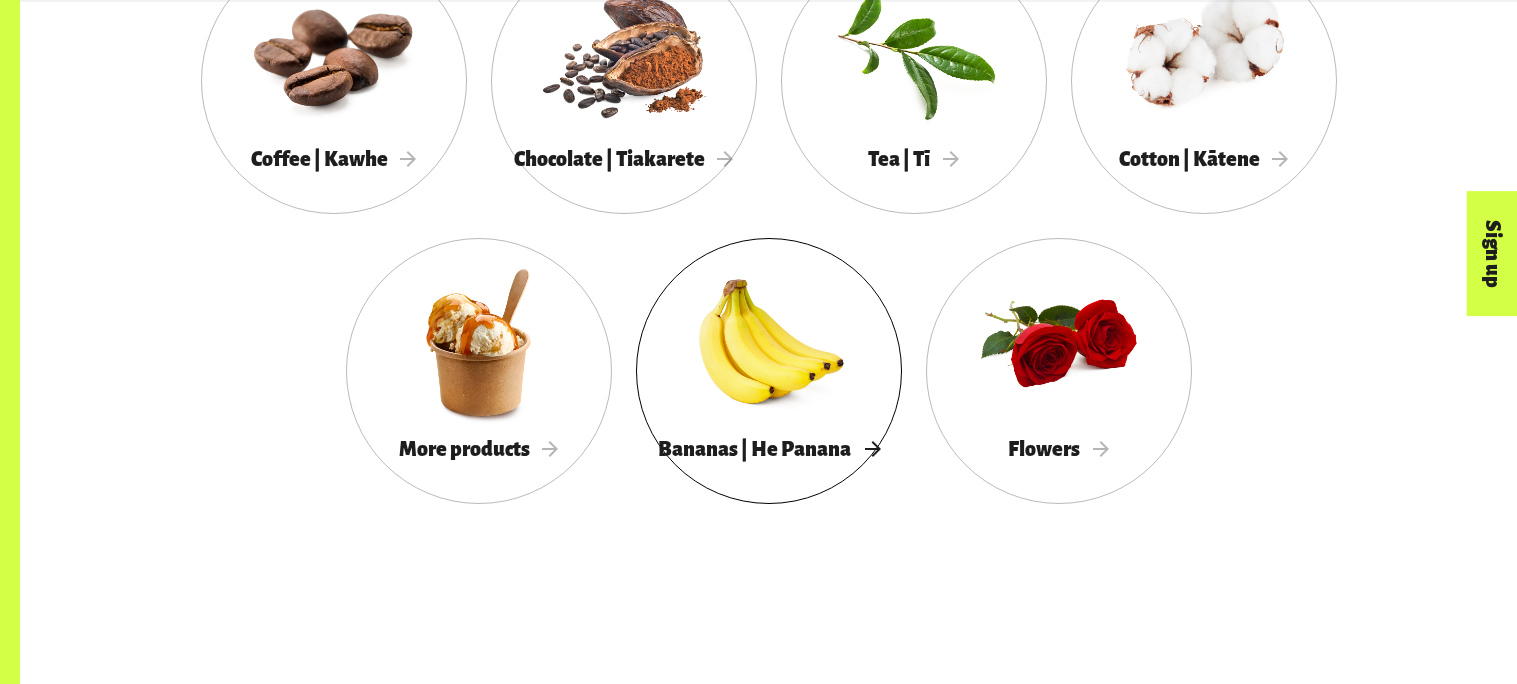 click at bounding box center [769, 342] 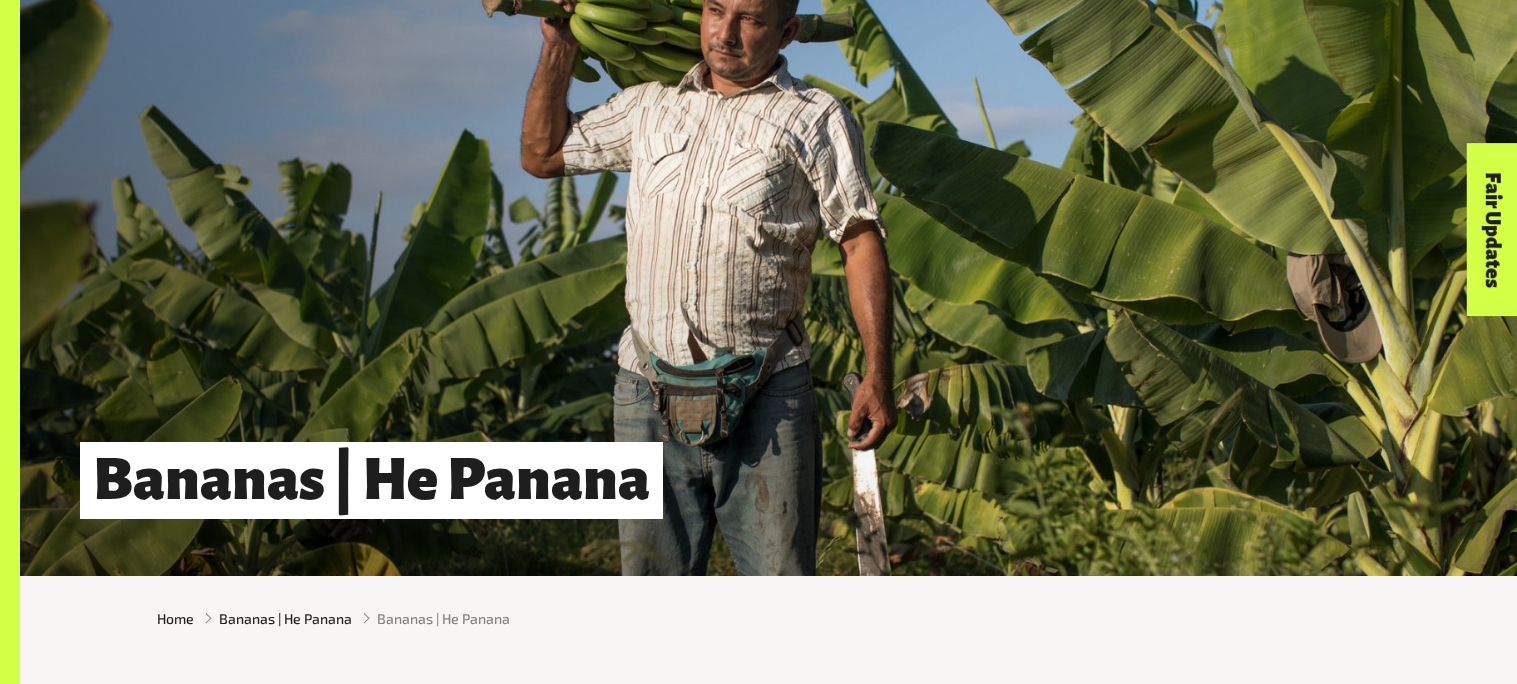 scroll, scrollTop: 445, scrollLeft: 0, axis: vertical 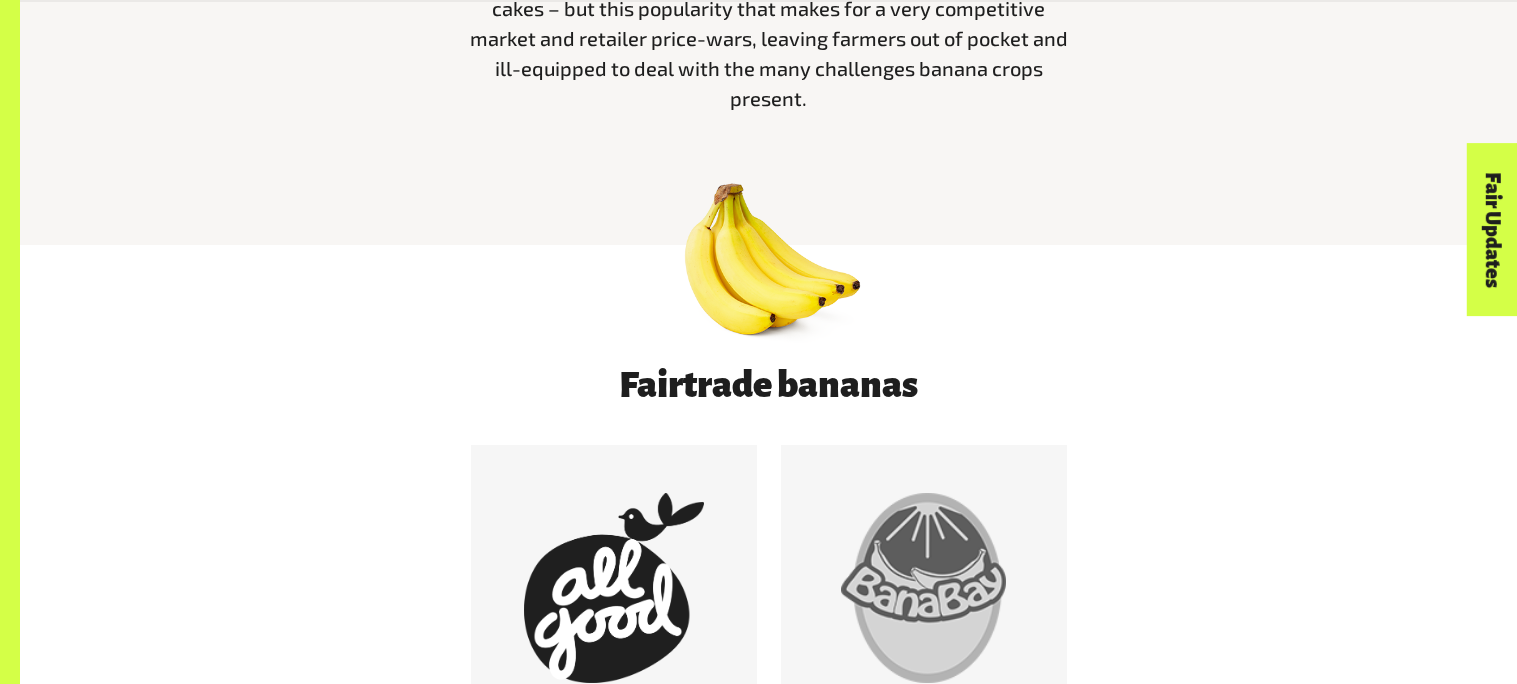 click at bounding box center [769, 260] 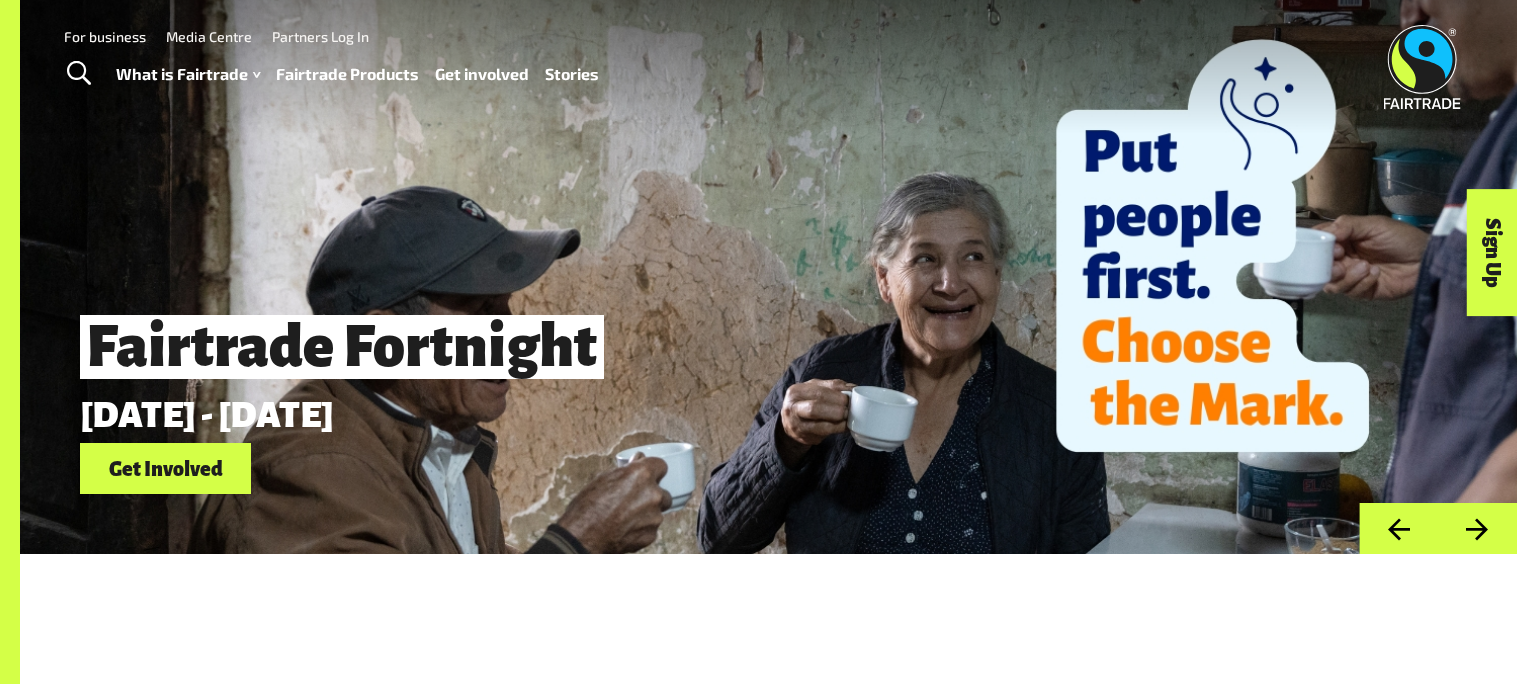 scroll, scrollTop: 0, scrollLeft: 0, axis: both 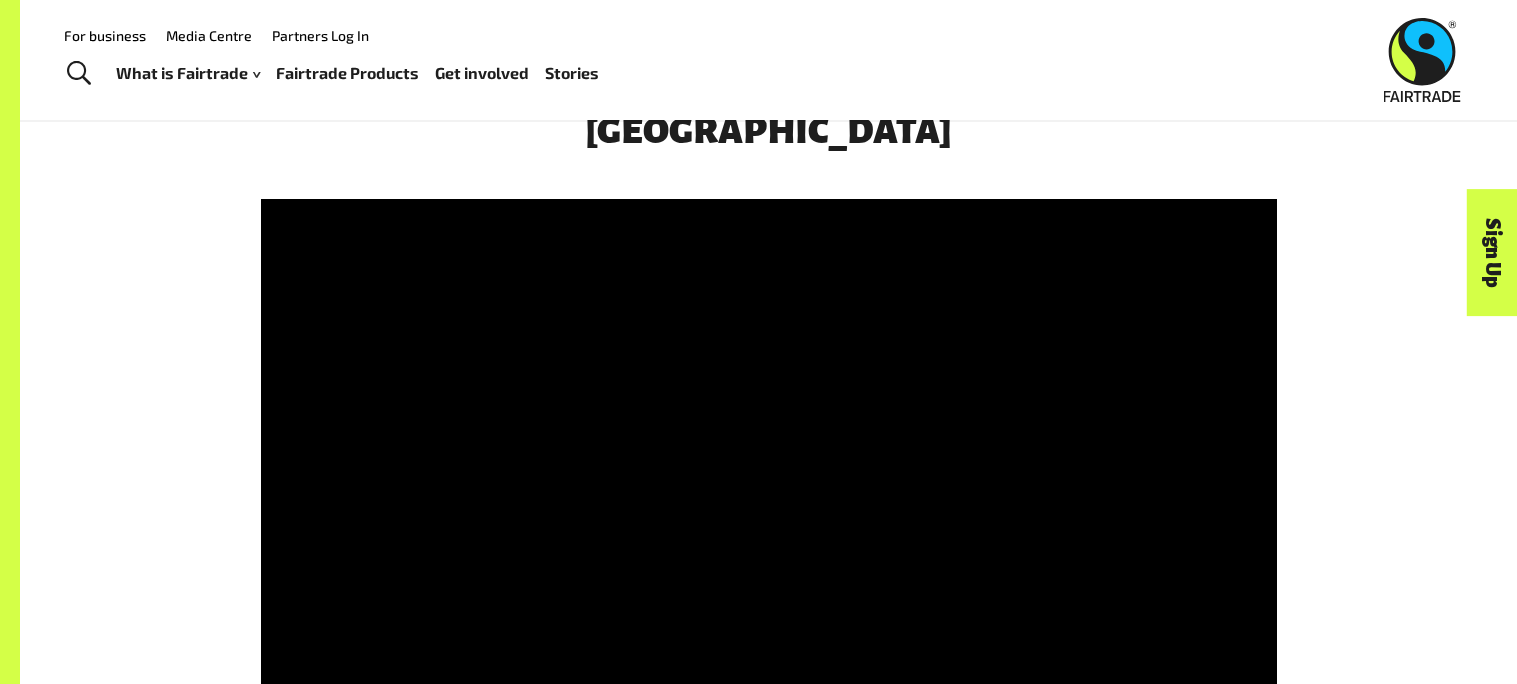 click on "Fairtrade Products" at bounding box center [347, 73] 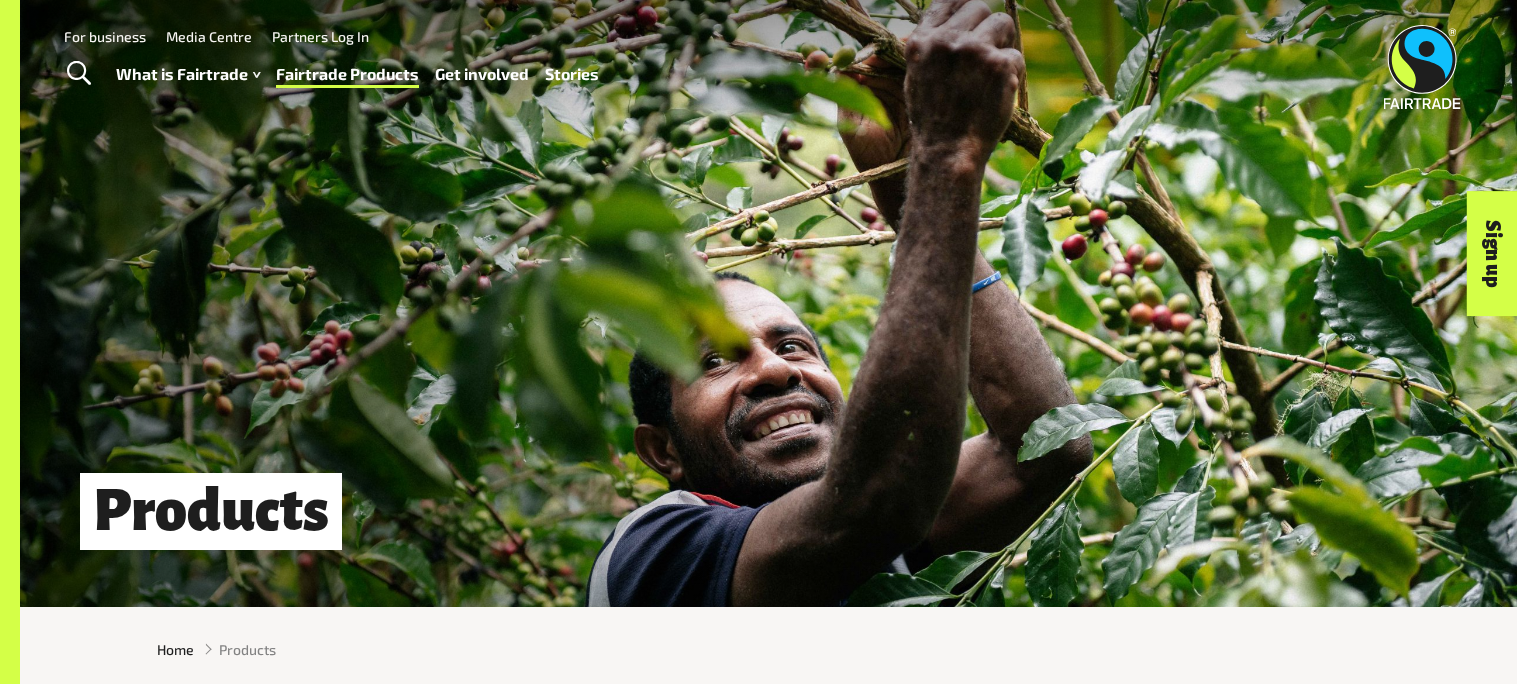 scroll, scrollTop: 0, scrollLeft: 0, axis: both 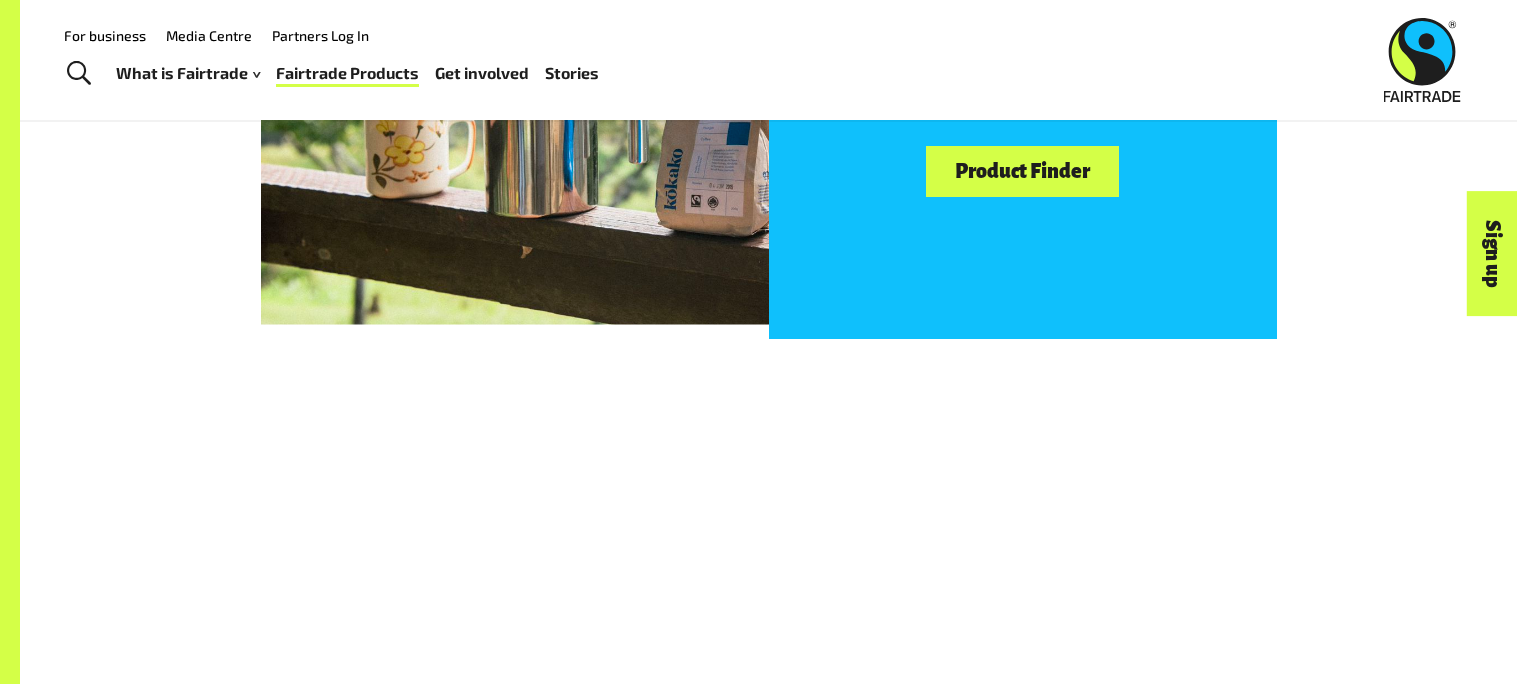 click on "Product Finder" at bounding box center [1022, 171] 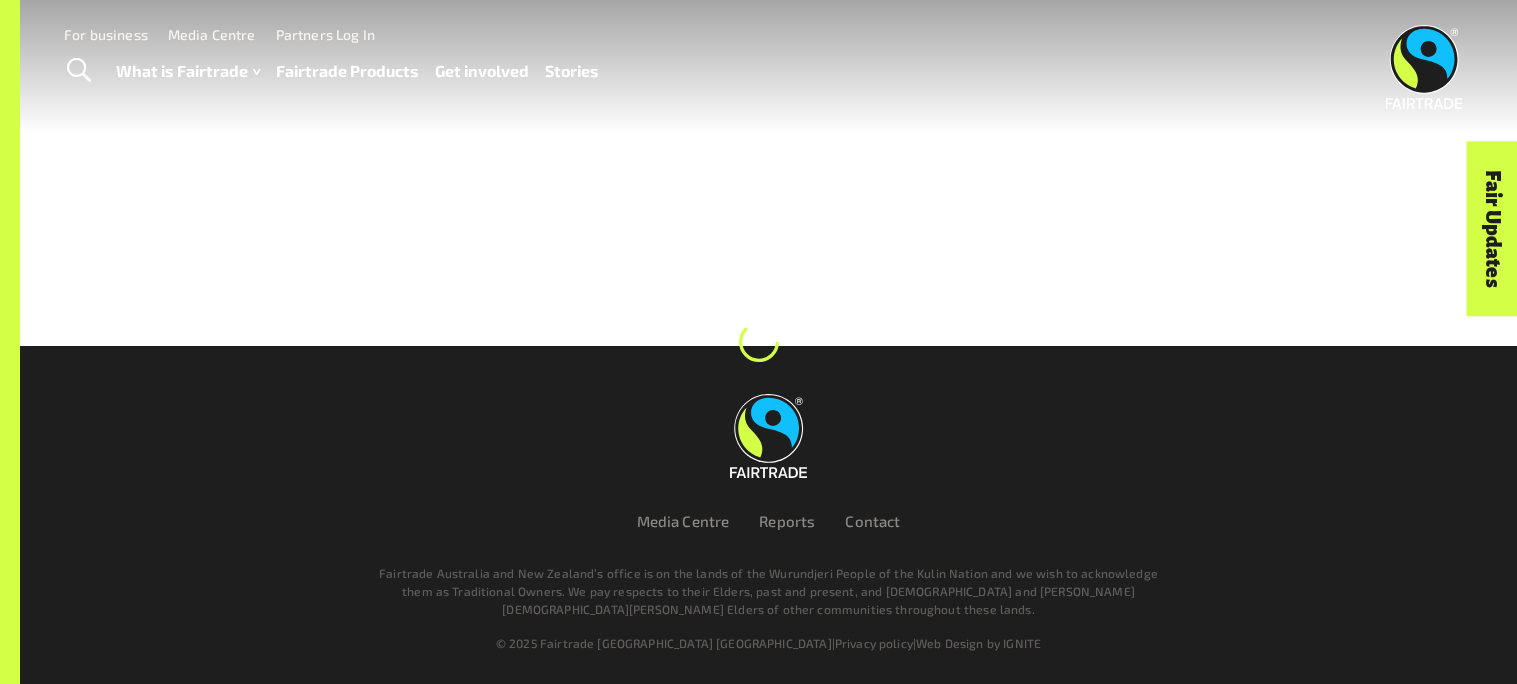 scroll, scrollTop: 0, scrollLeft: 0, axis: both 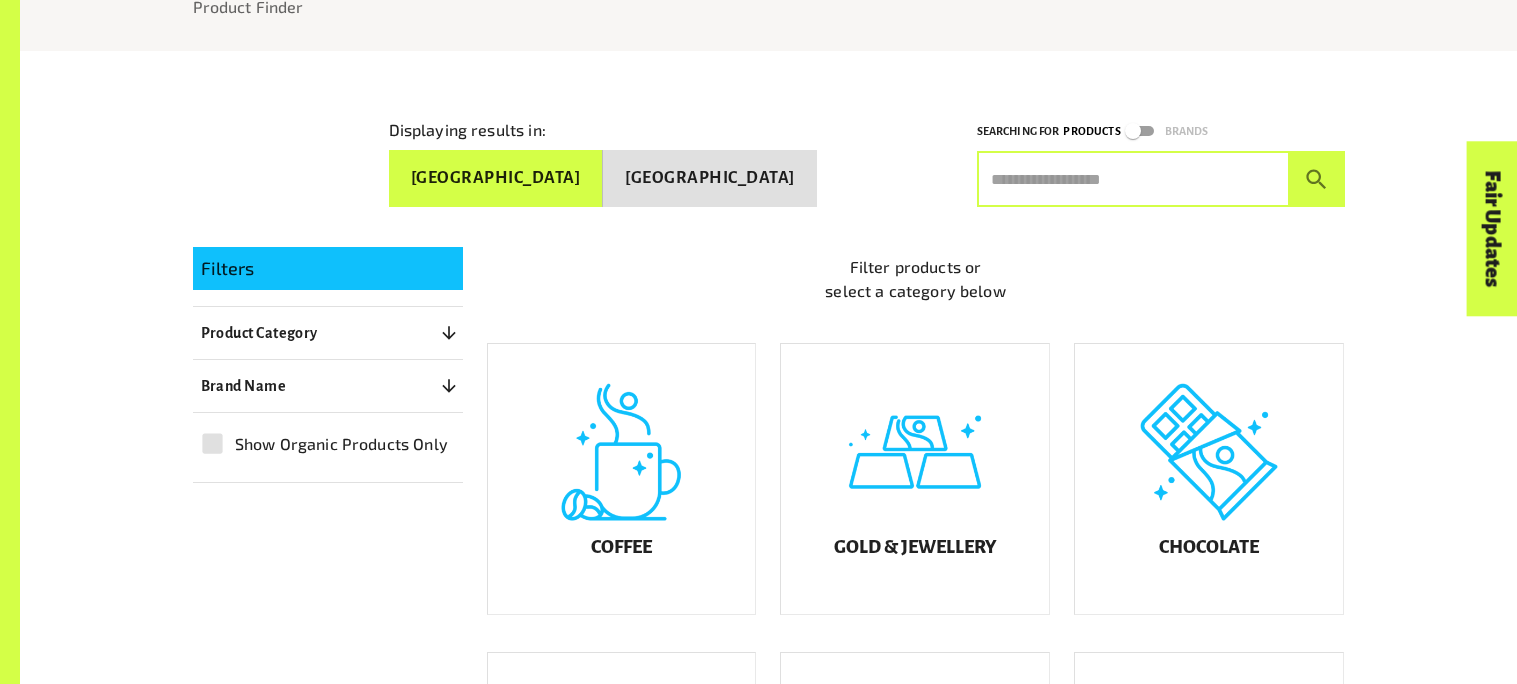 click at bounding box center [1133, 179] 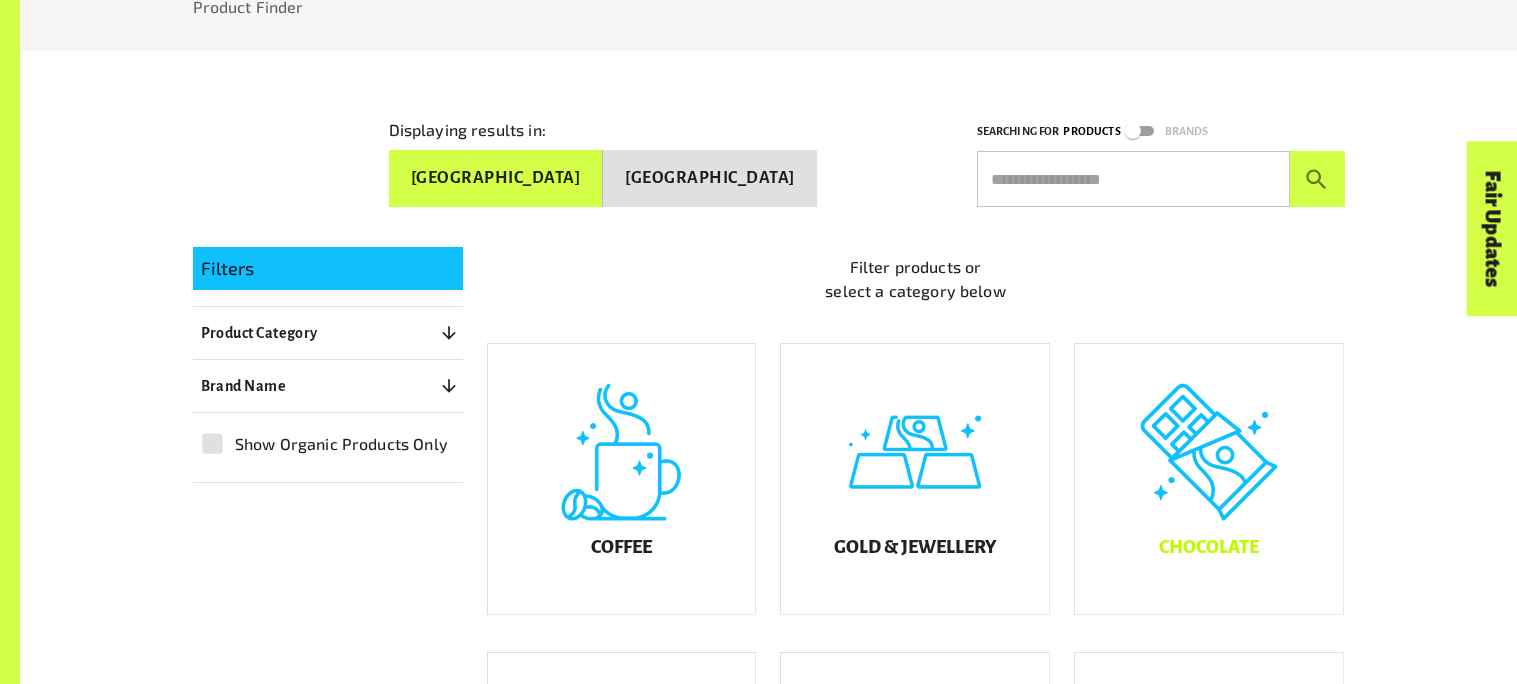 click on "Chocolate" at bounding box center (1209, 479) 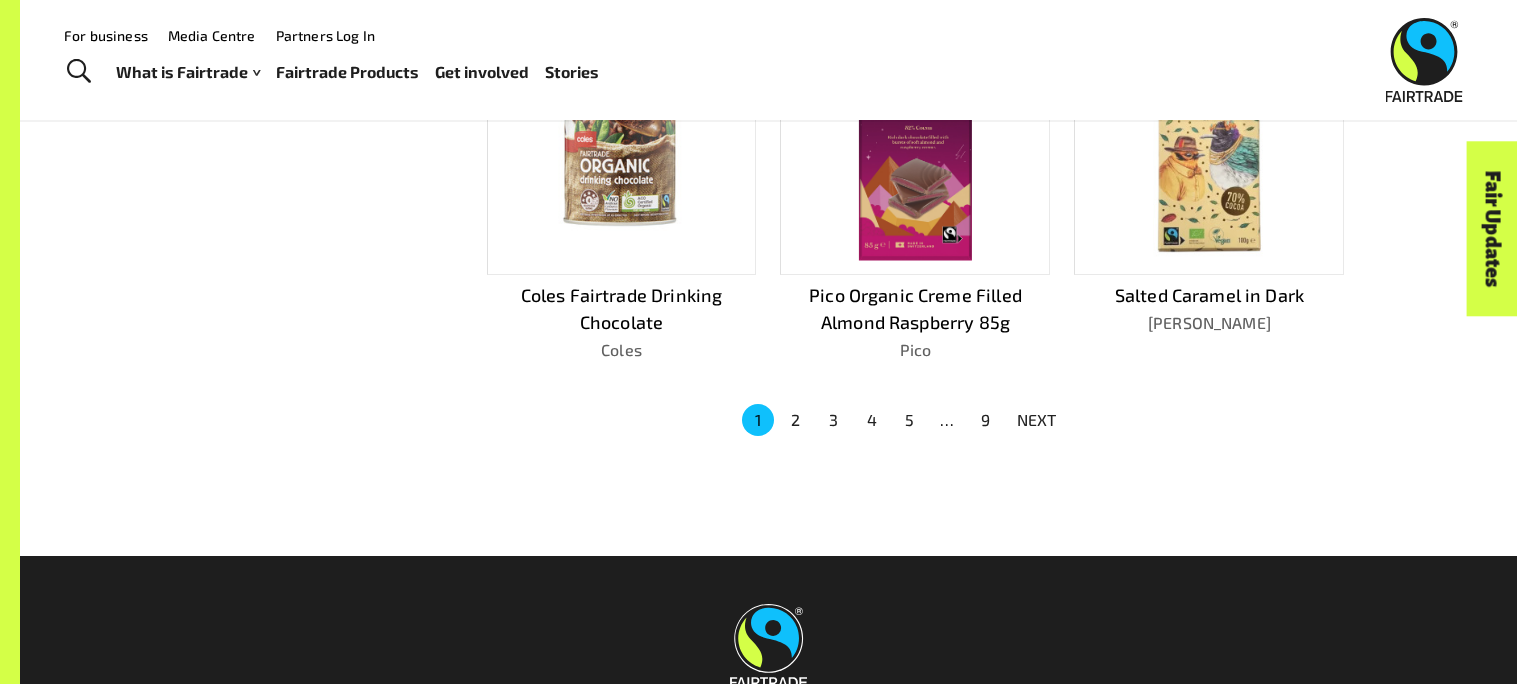 scroll, scrollTop: 1354, scrollLeft: 0, axis: vertical 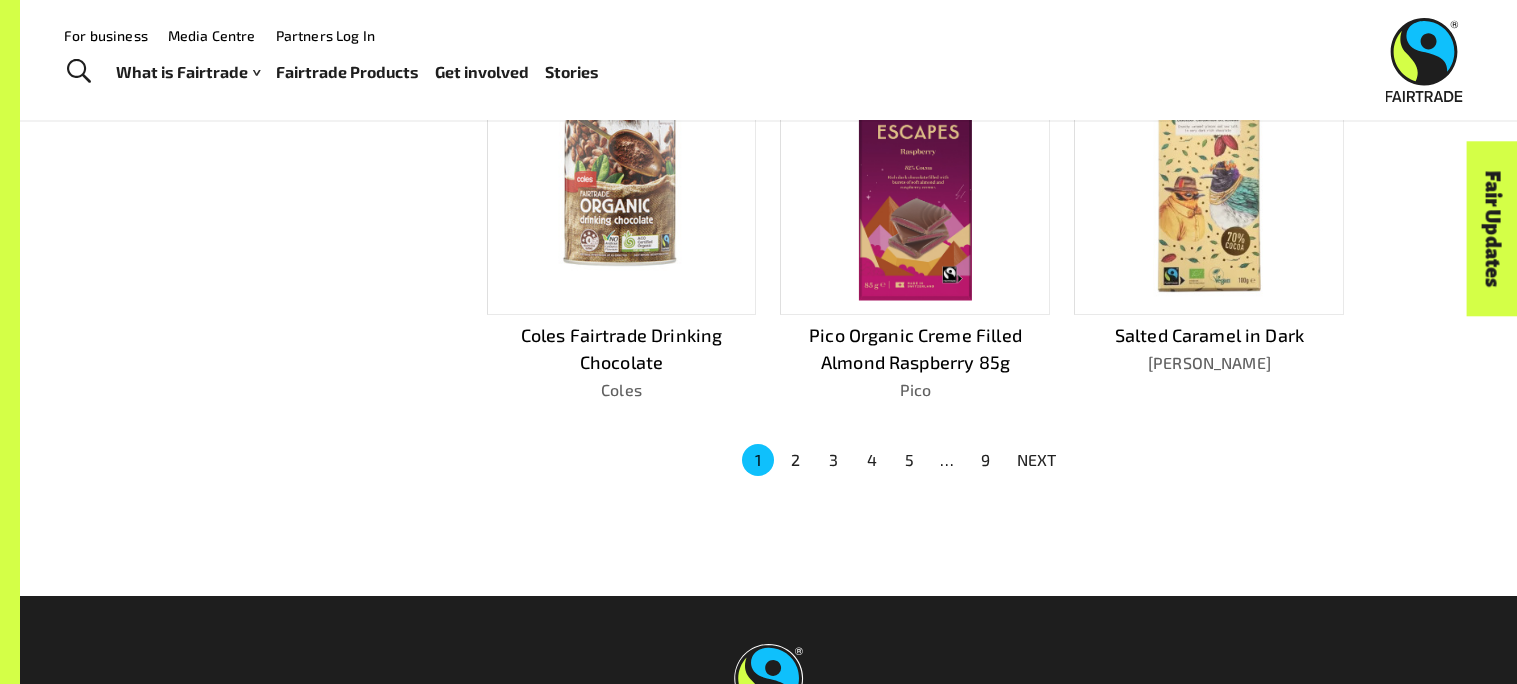 click on "NEXT" at bounding box center (1037, 460) 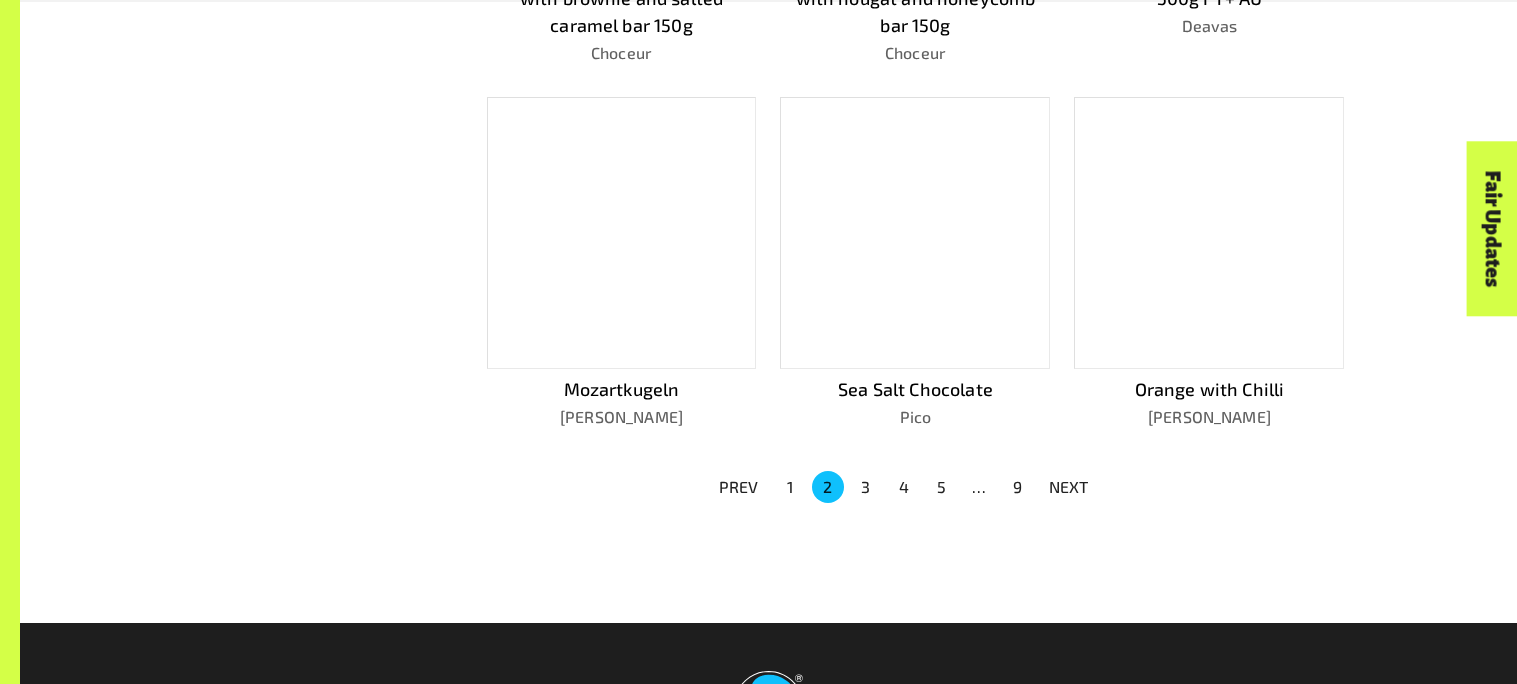 scroll, scrollTop: 1420, scrollLeft: 0, axis: vertical 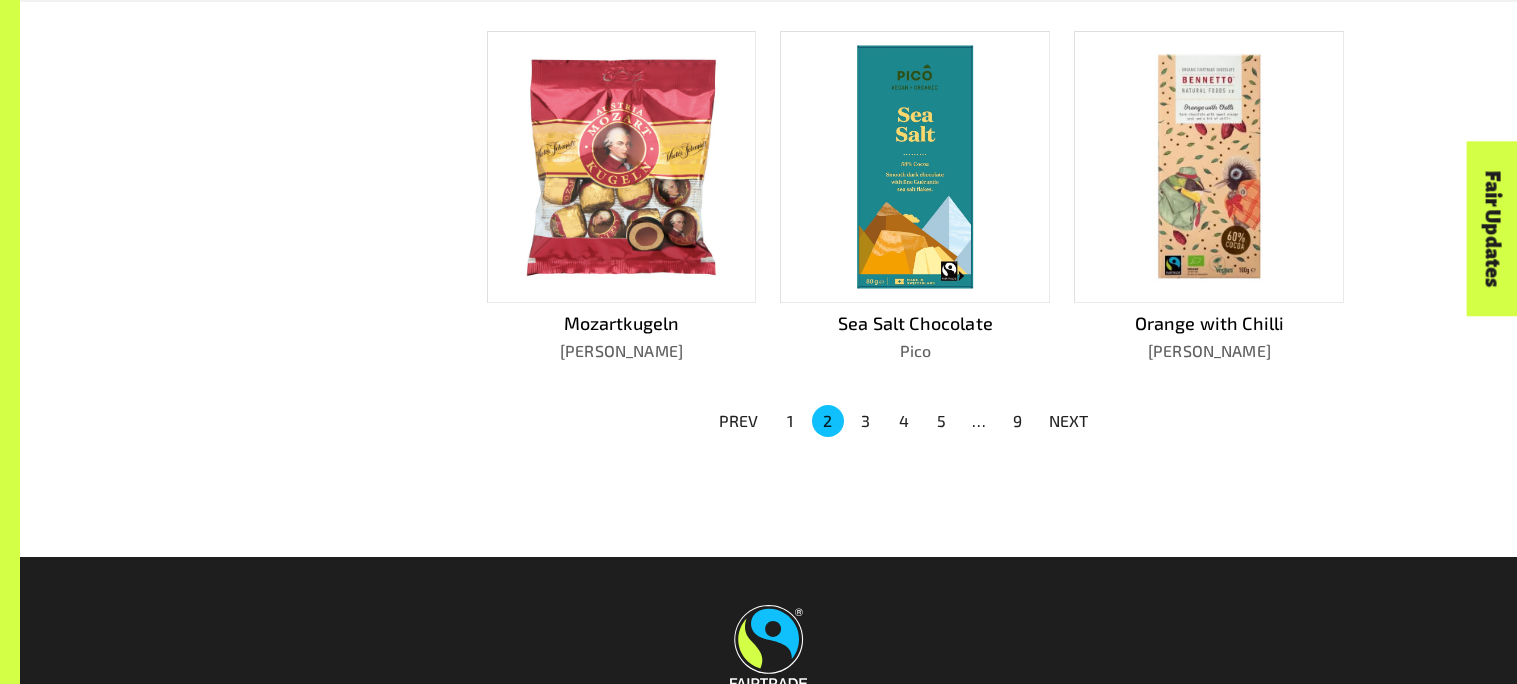 type 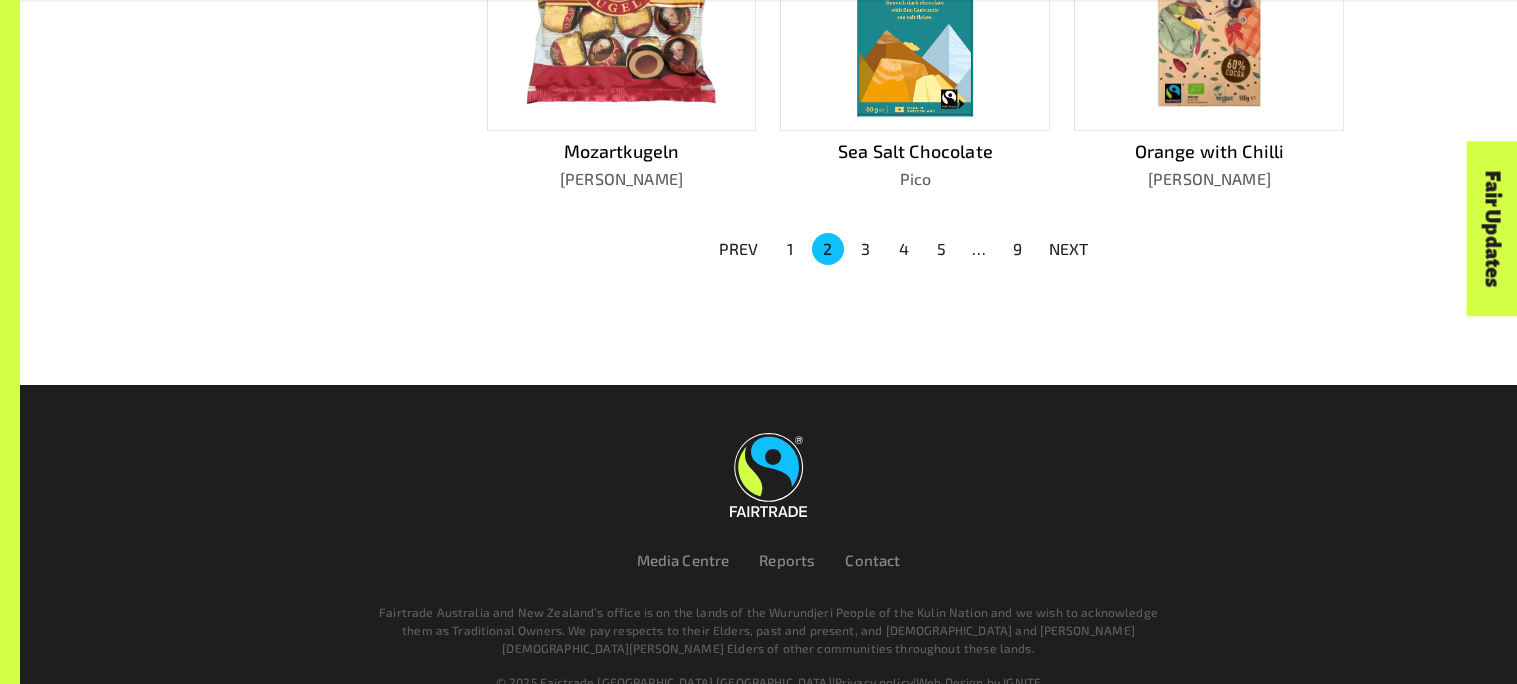 scroll, scrollTop: 1620, scrollLeft: 0, axis: vertical 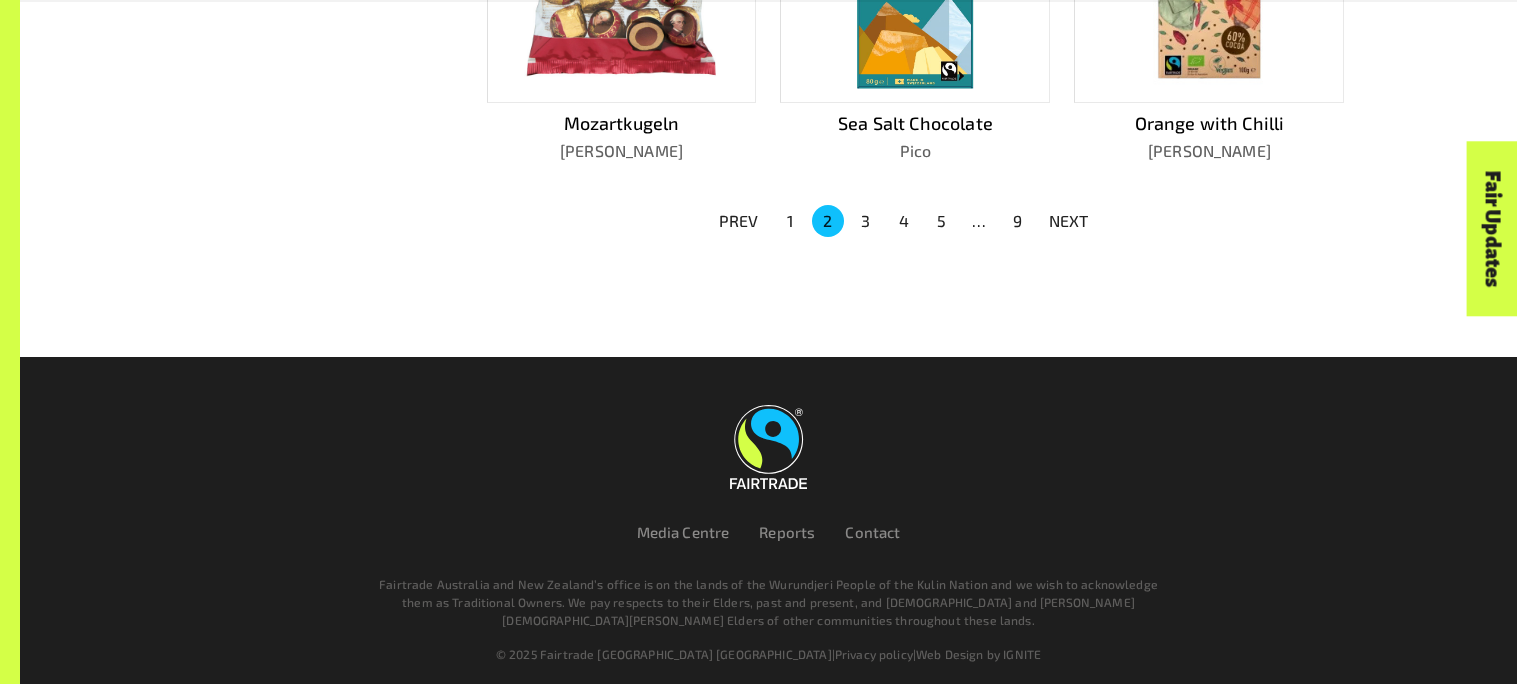 click on "NEXT" at bounding box center (1069, 221) 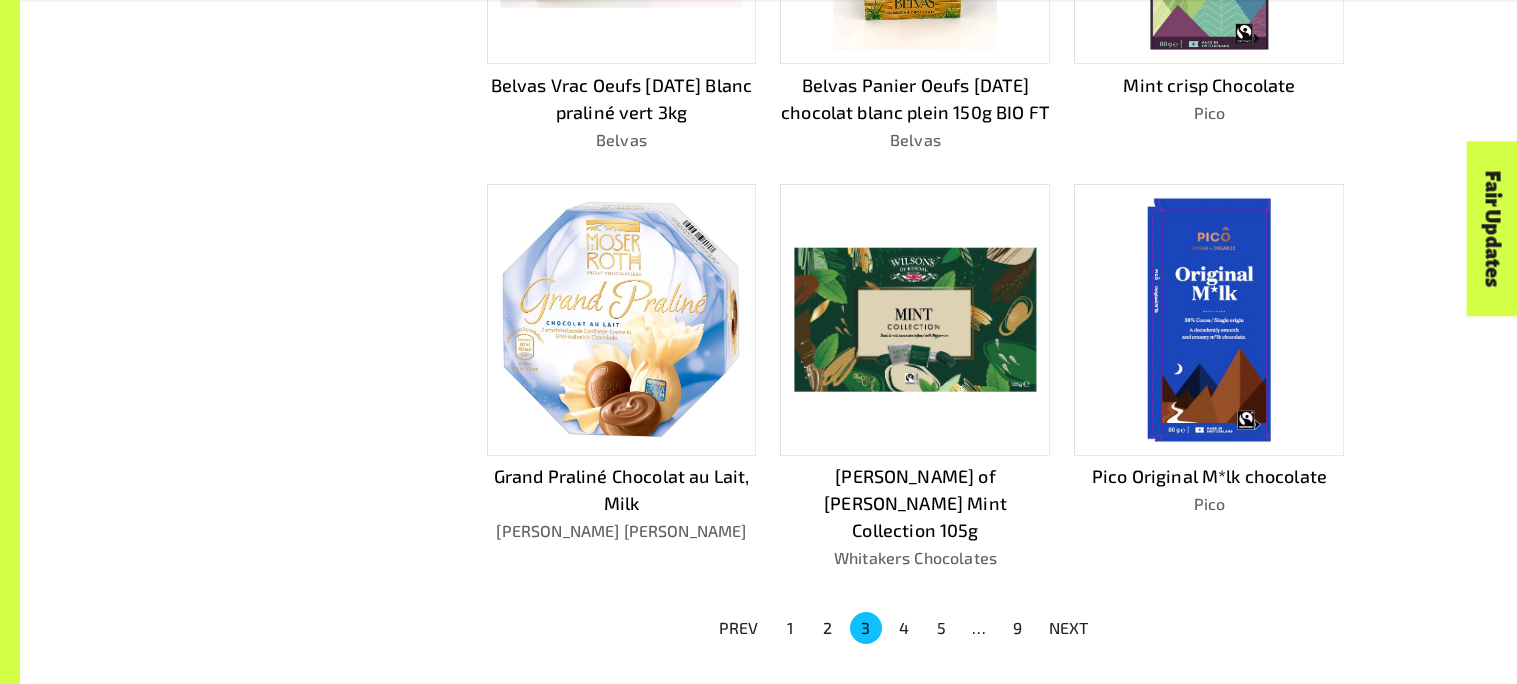 scroll, scrollTop: 1332, scrollLeft: 0, axis: vertical 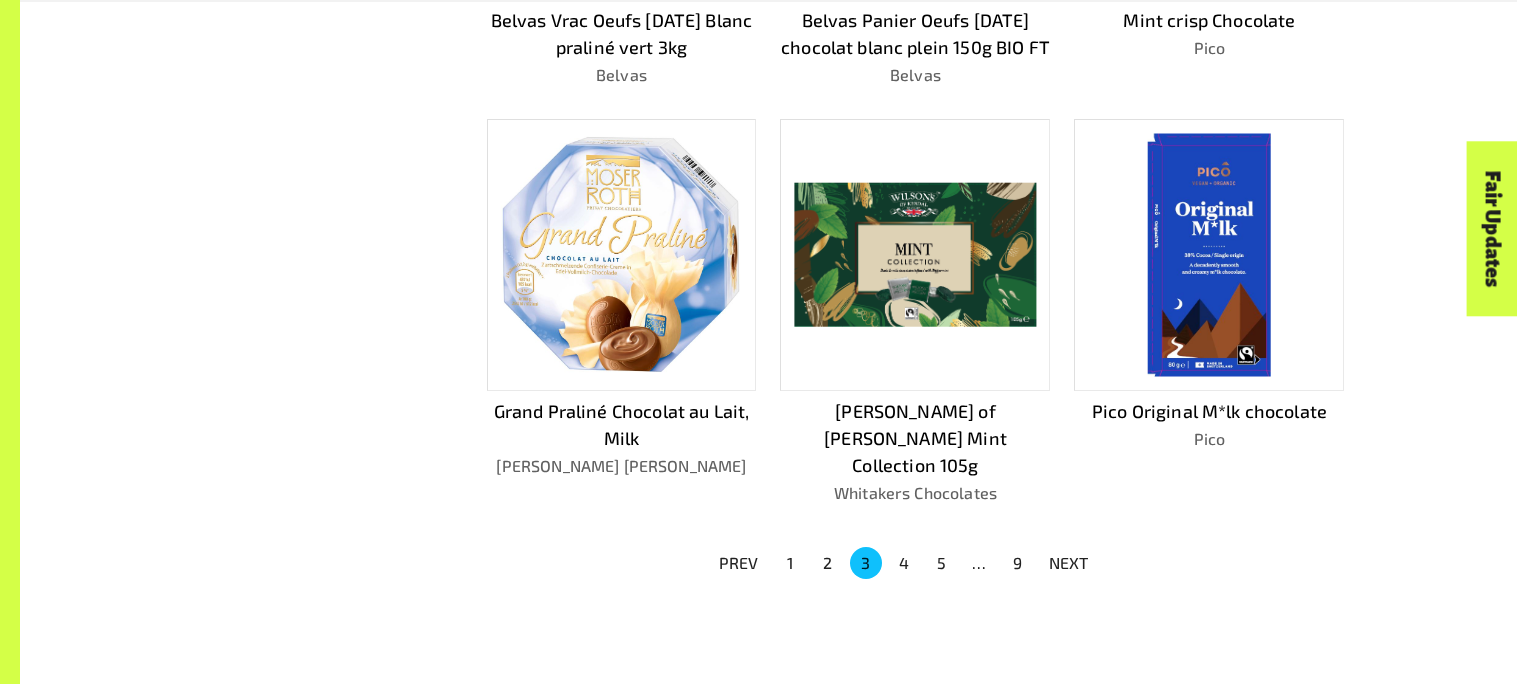 click on "NEXT" at bounding box center [1069, 563] 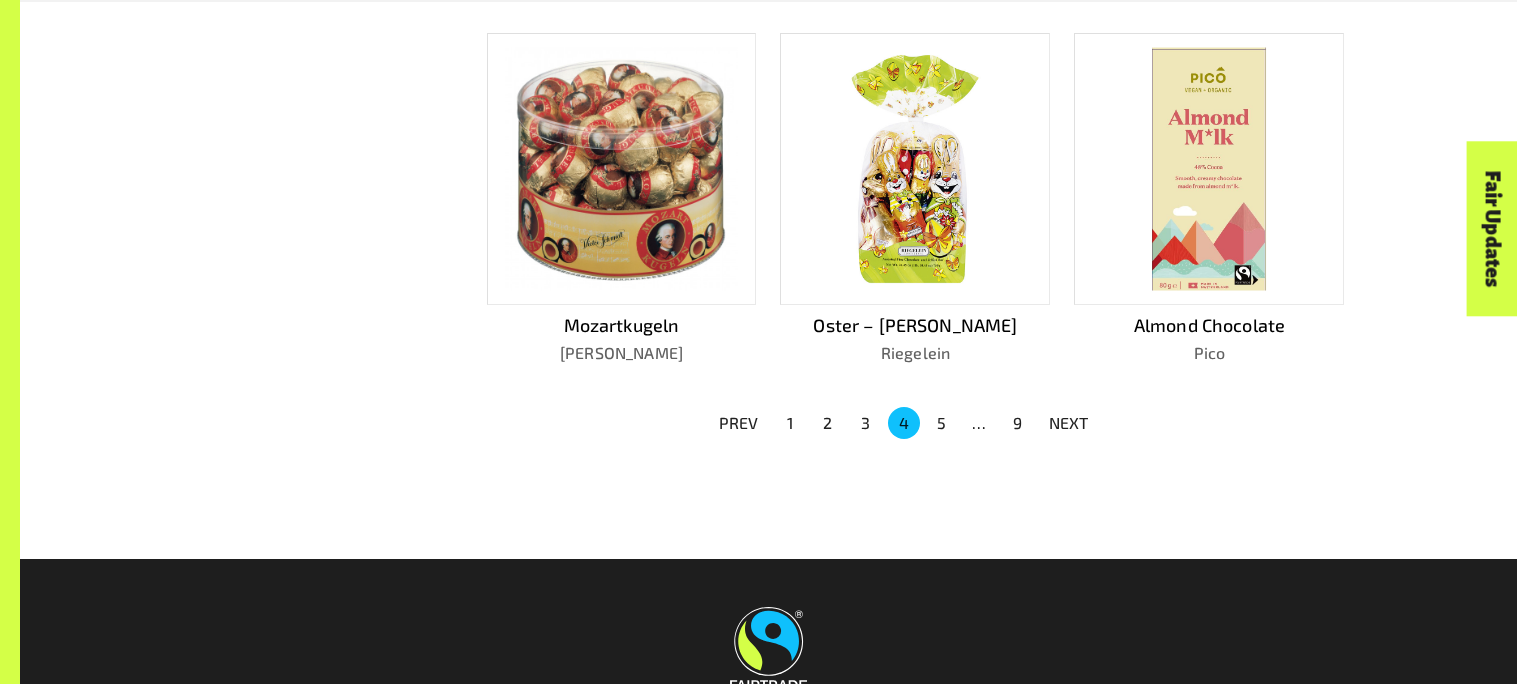 scroll, scrollTop: 1474, scrollLeft: 0, axis: vertical 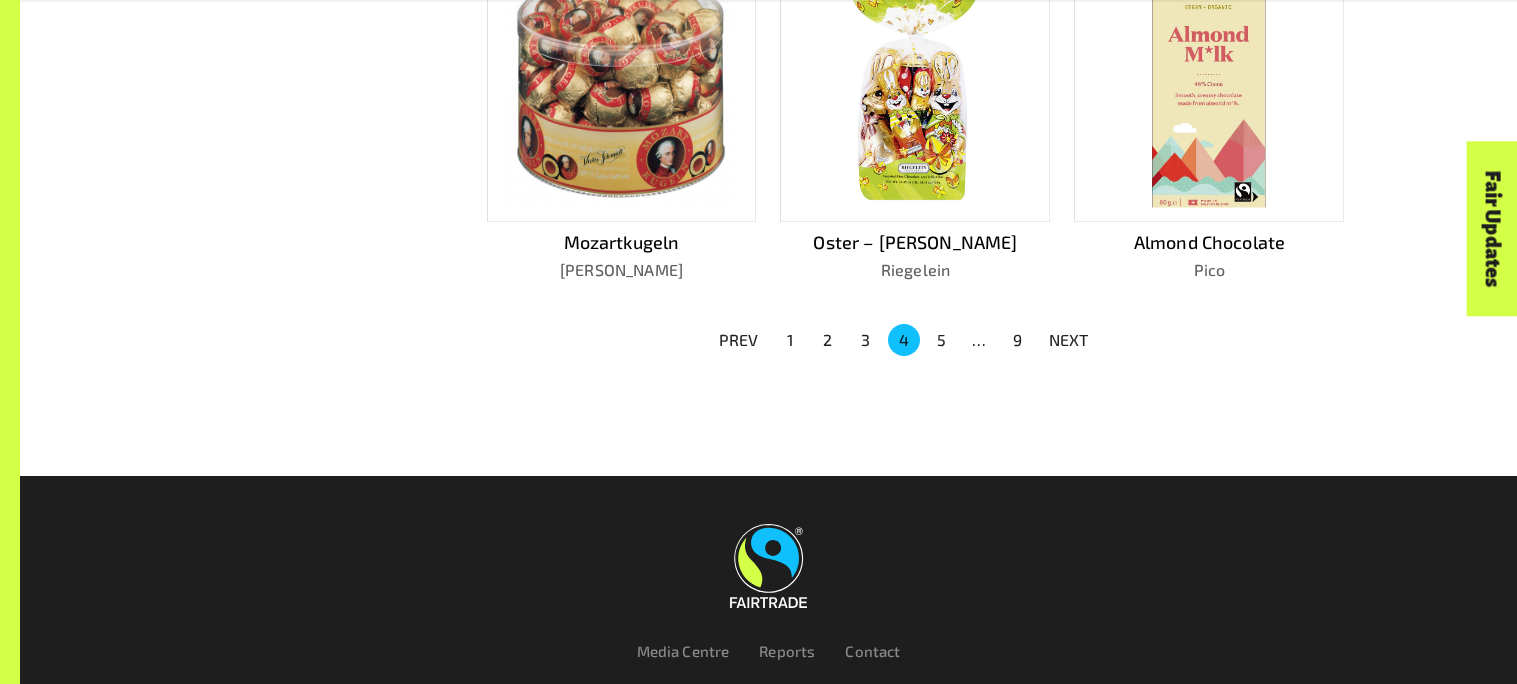 click on "NEXT" at bounding box center [1069, 340] 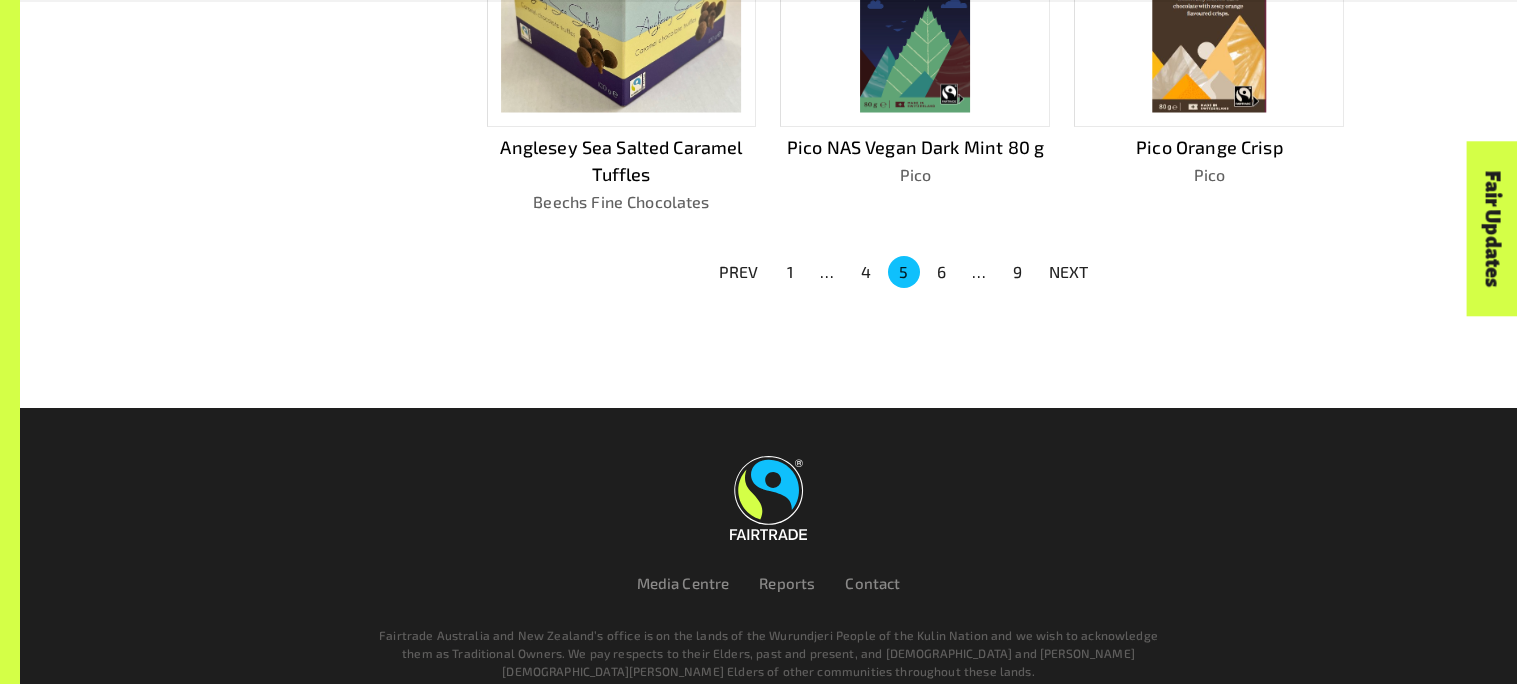 scroll, scrollTop: 1546, scrollLeft: 0, axis: vertical 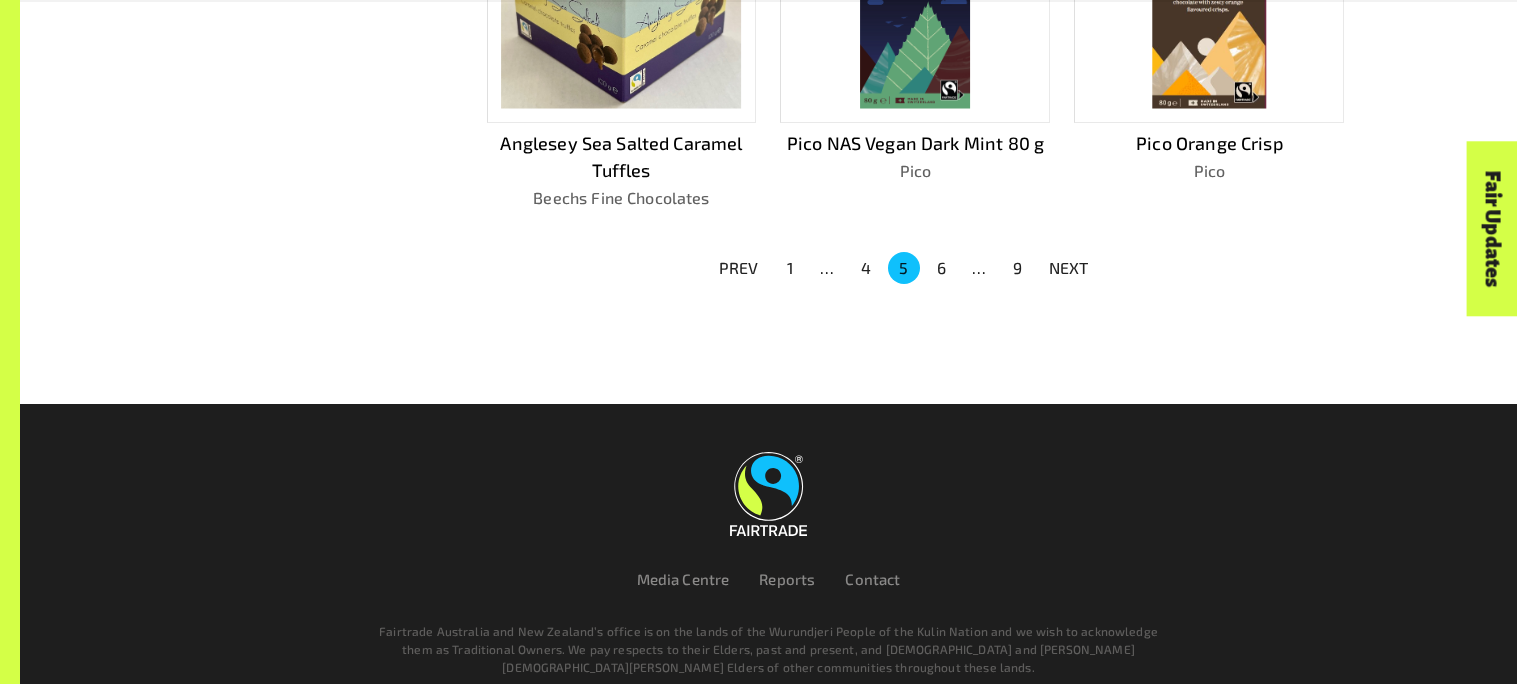 click on "NEXT" at bounding box center (1069, 268) 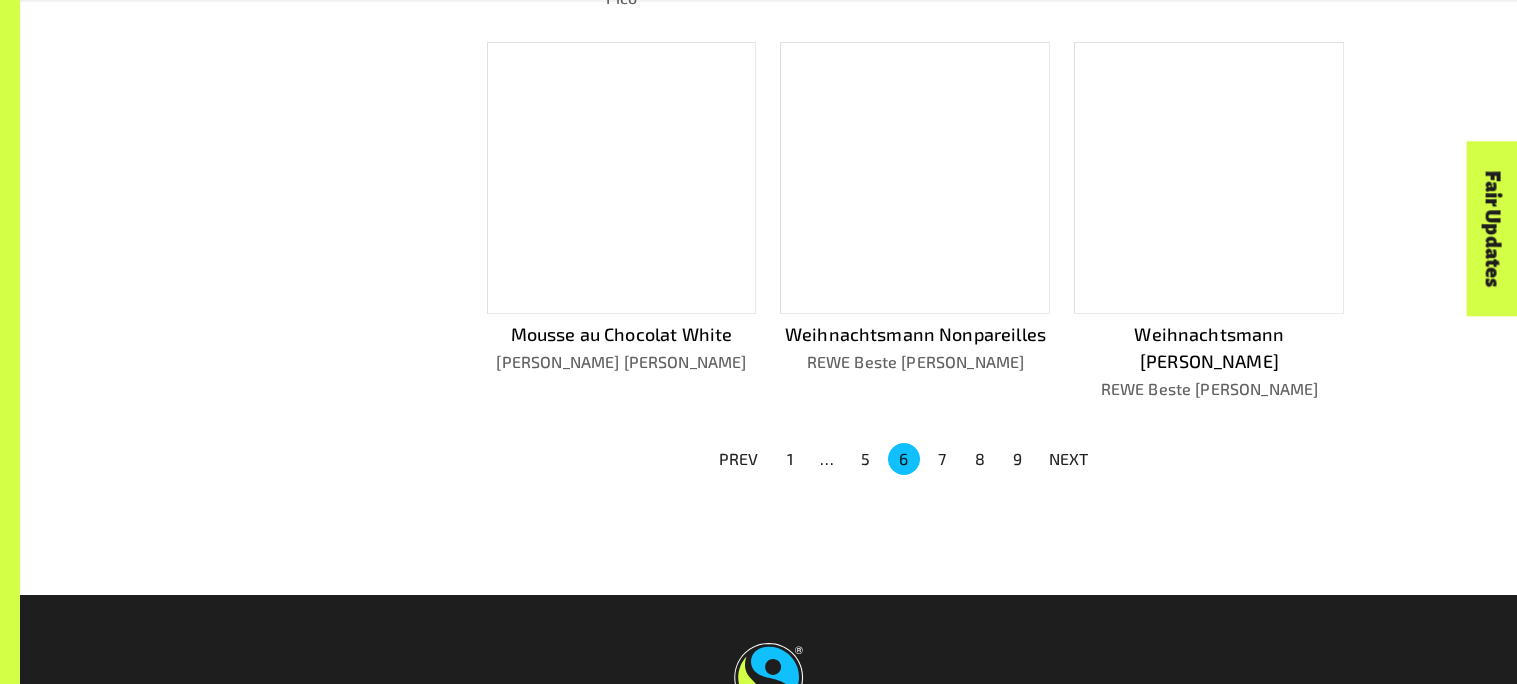 scroll, scrollTop: 1387, scrollLeft: 0, axis: vertical 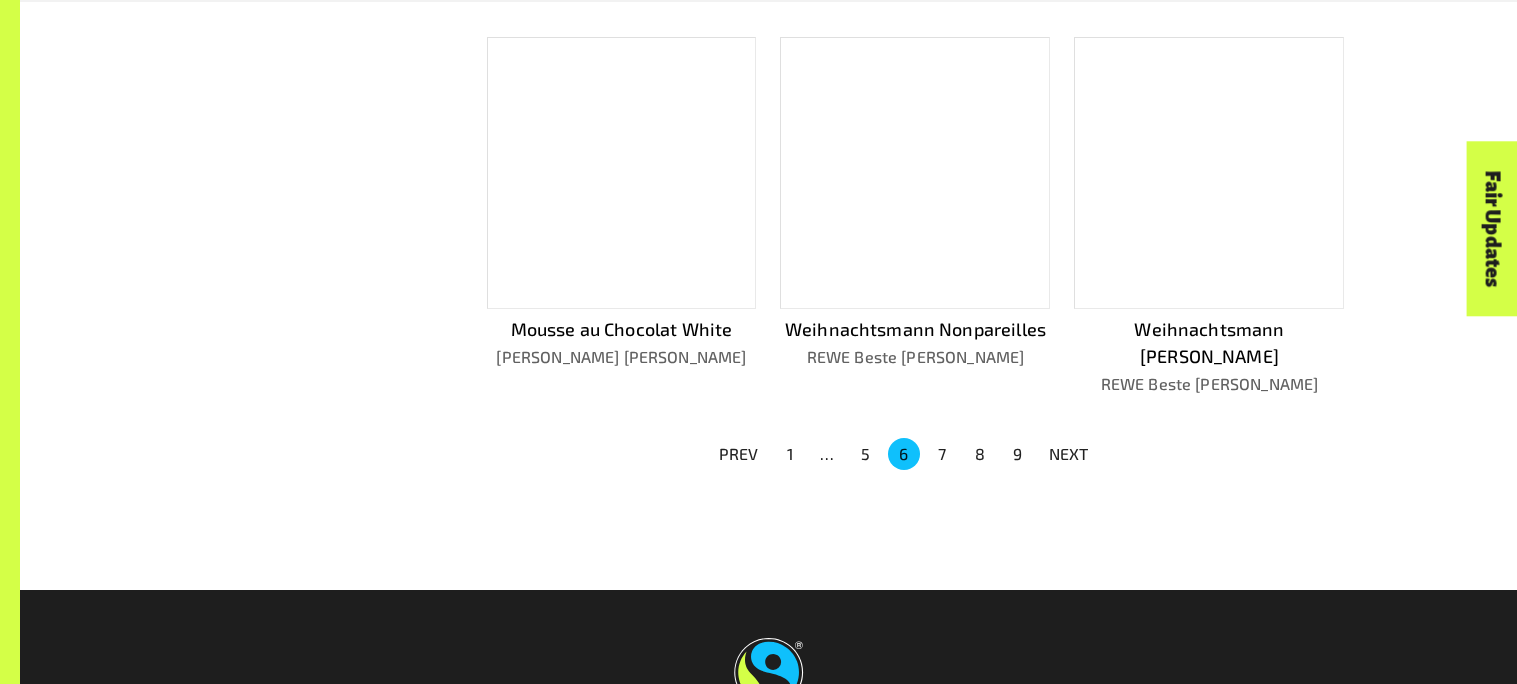click on "NEXT" at bounding box center (1069, 454) 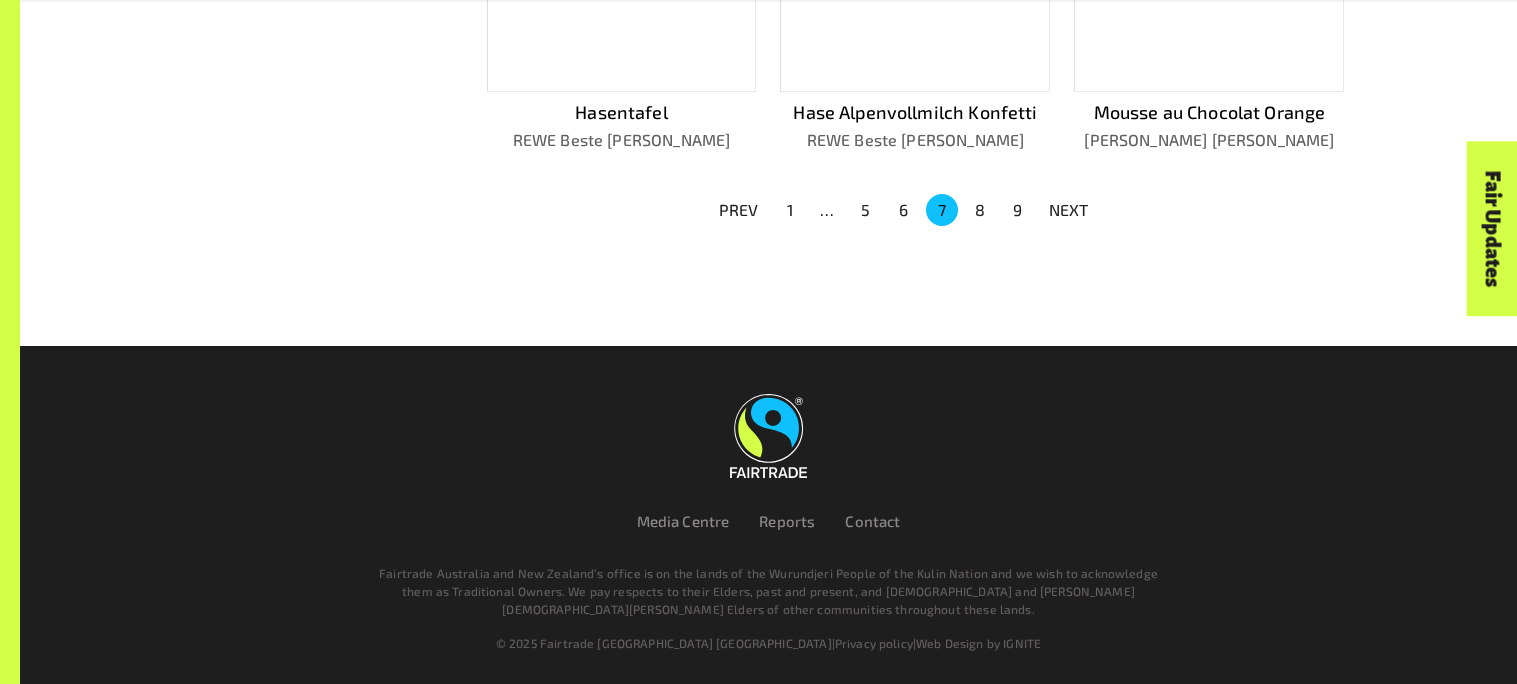scroll, scrollTop: 1766, scrollLeft: 0, axis: vertical 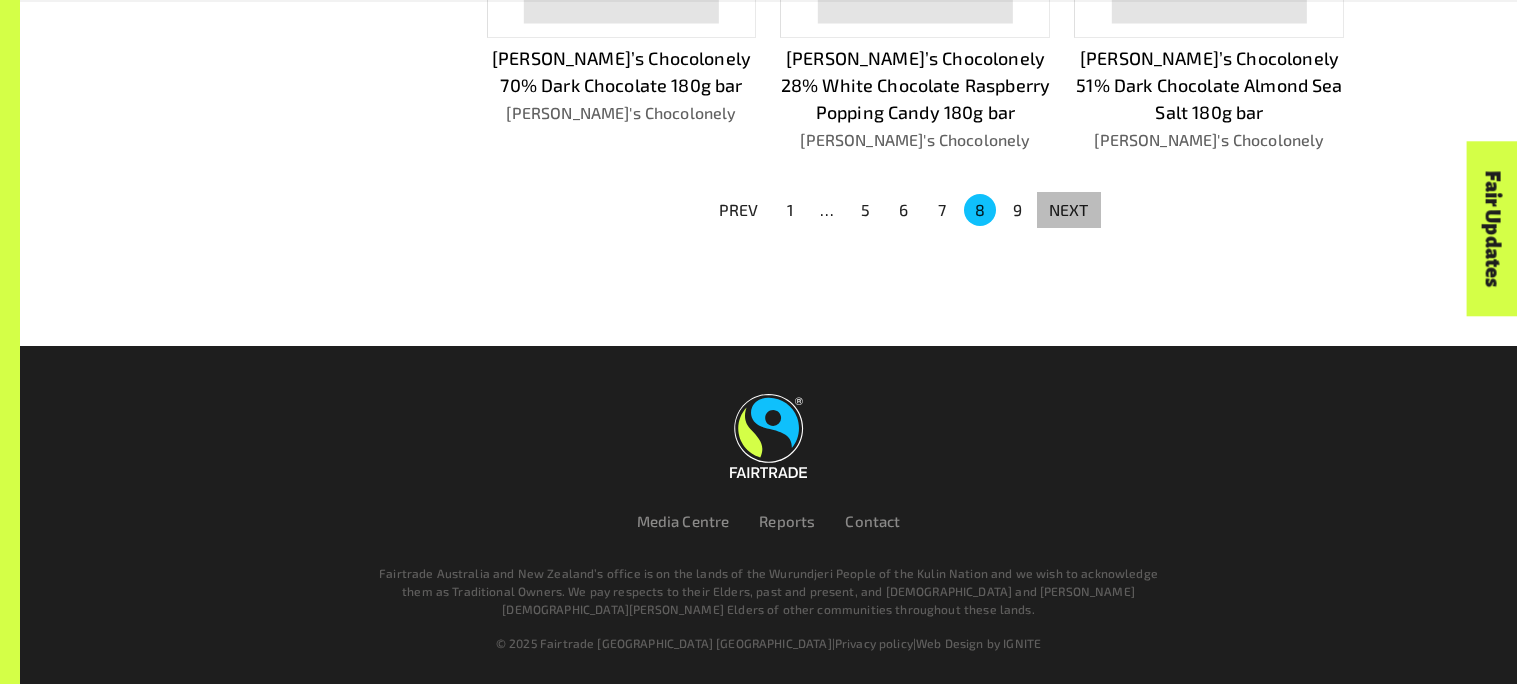 click on "NEXT" at bounding box center (1069, 210) 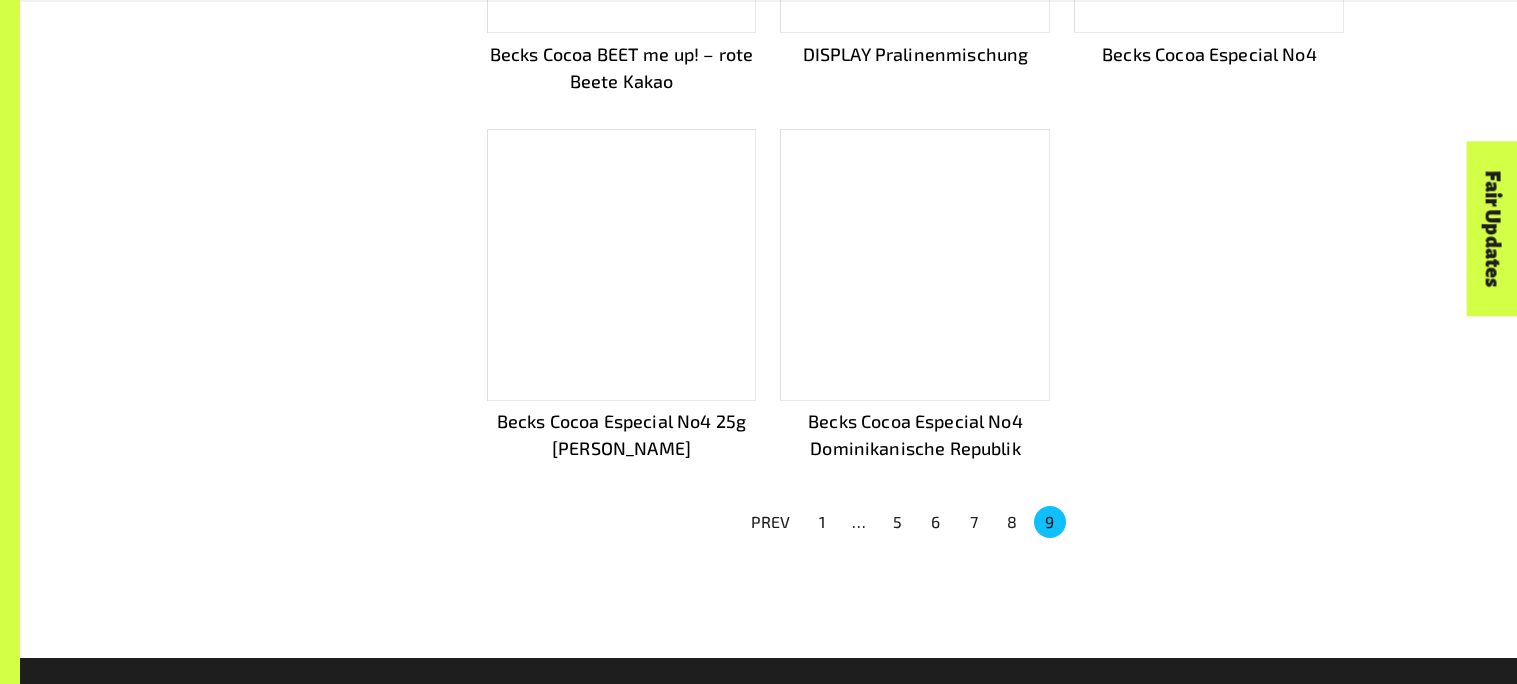 scroll, scrollTop: 1318, scrollLeft: 0, axis: vertical 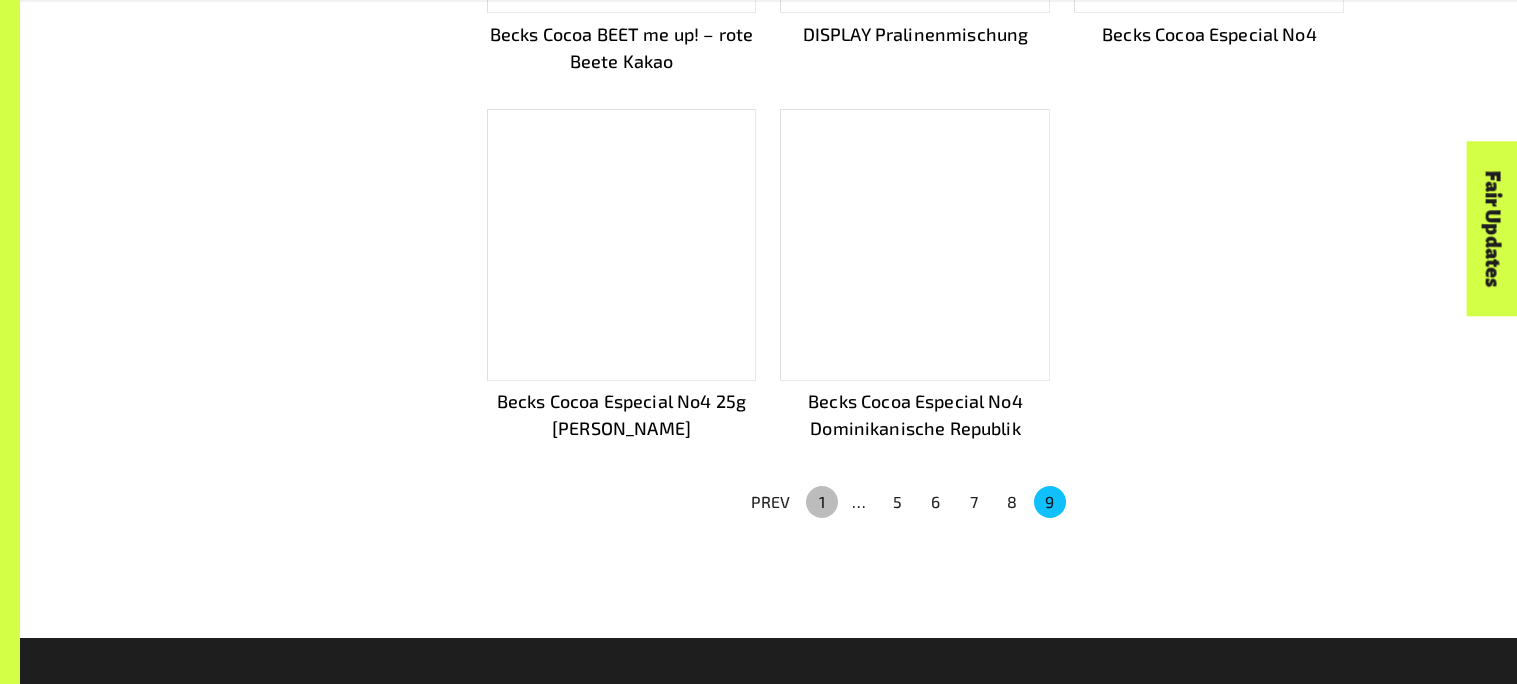 click on "1" at bounding box center (822, 502) 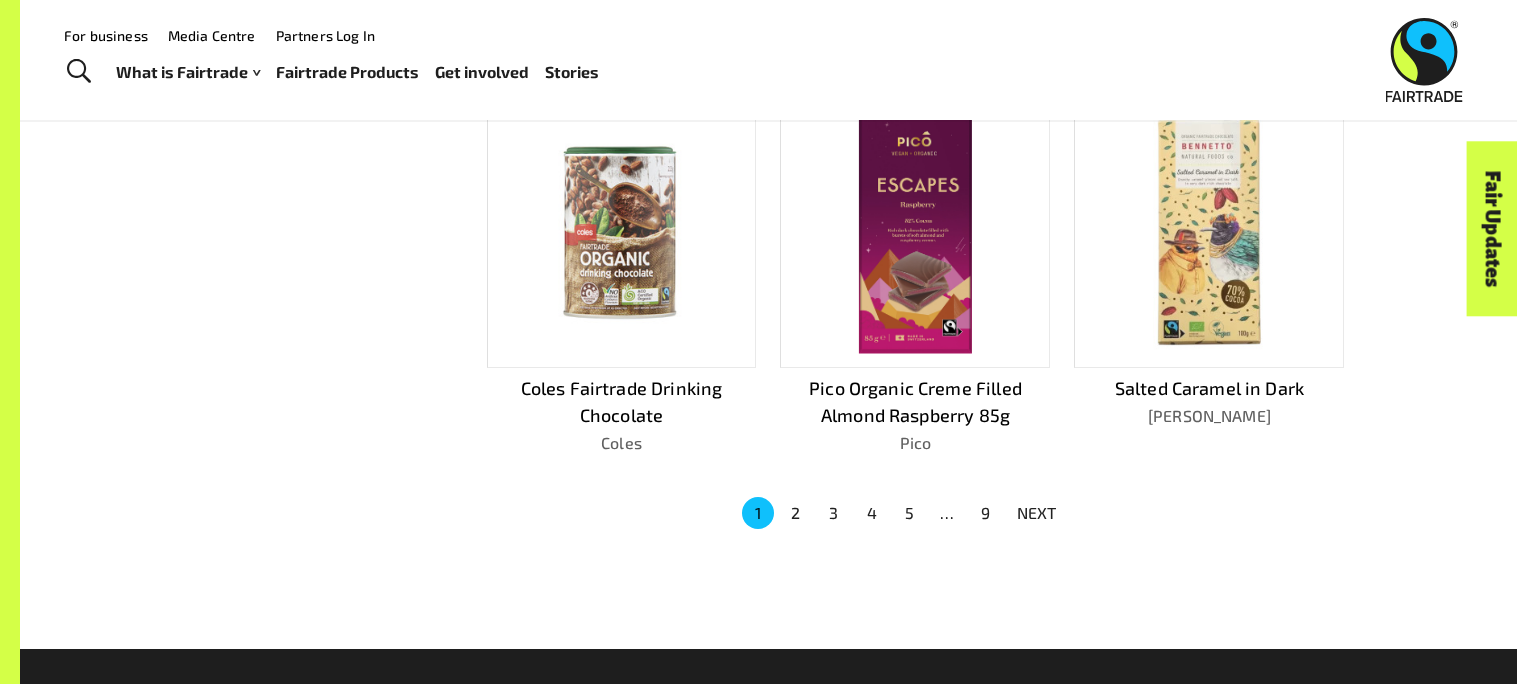 type 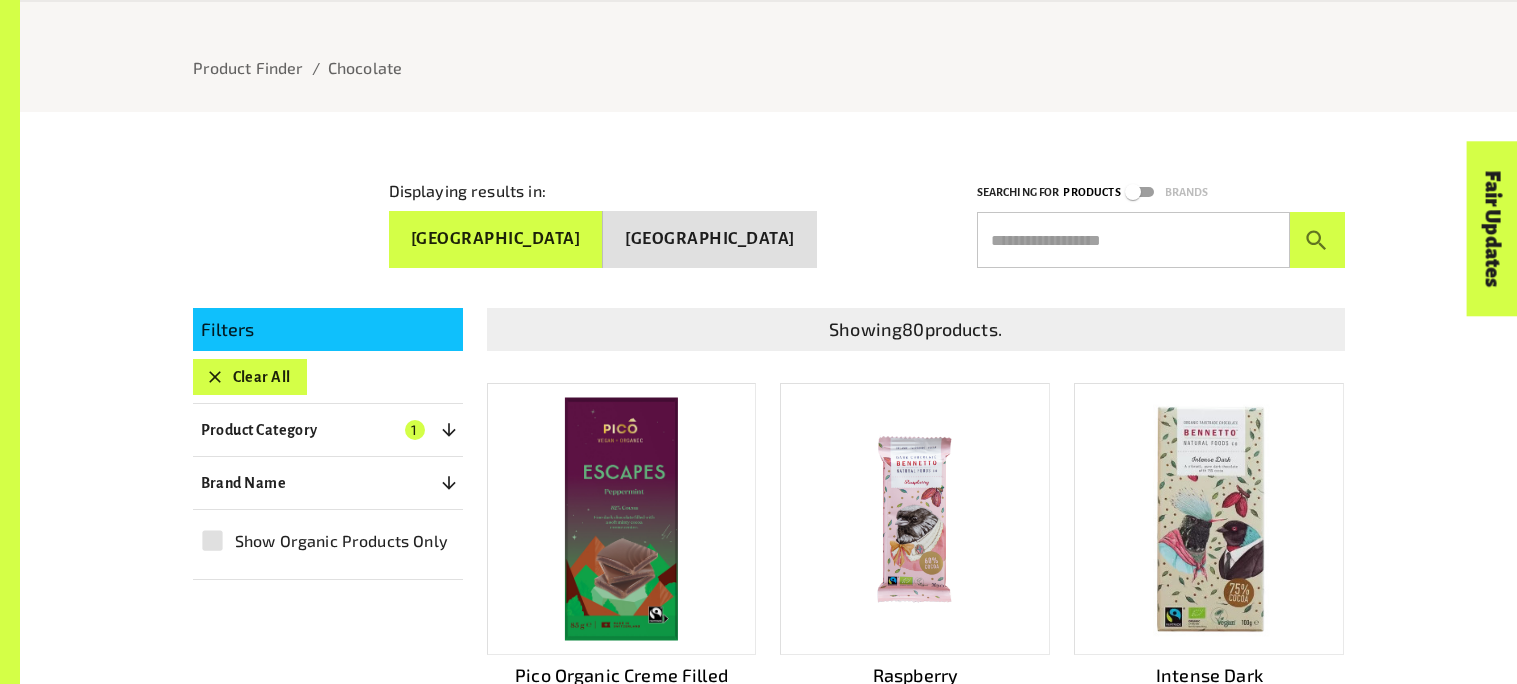 scroll, scrollTop: 262, scrollLeft: 0, axis: vertical 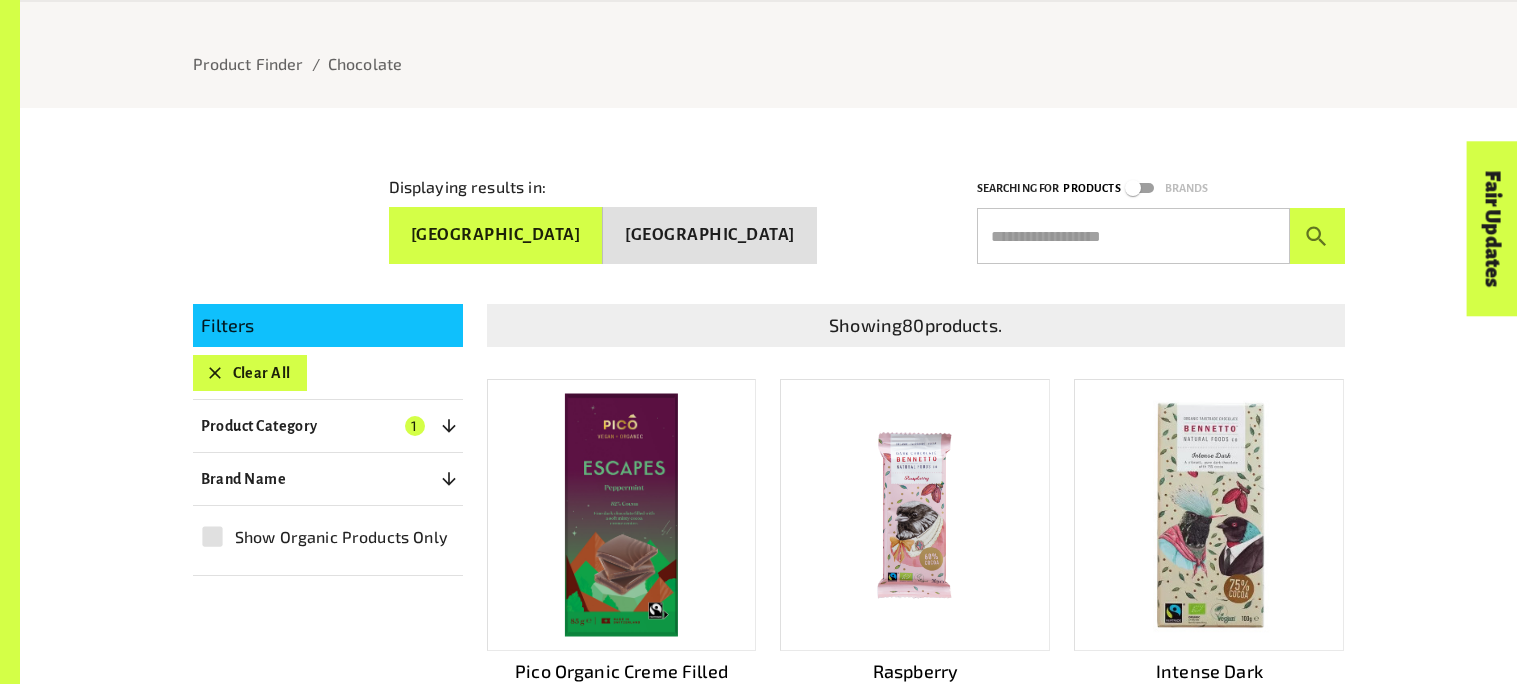click on "[GEOGRAPHIC_DATA]" at bounding box center (710, 235) 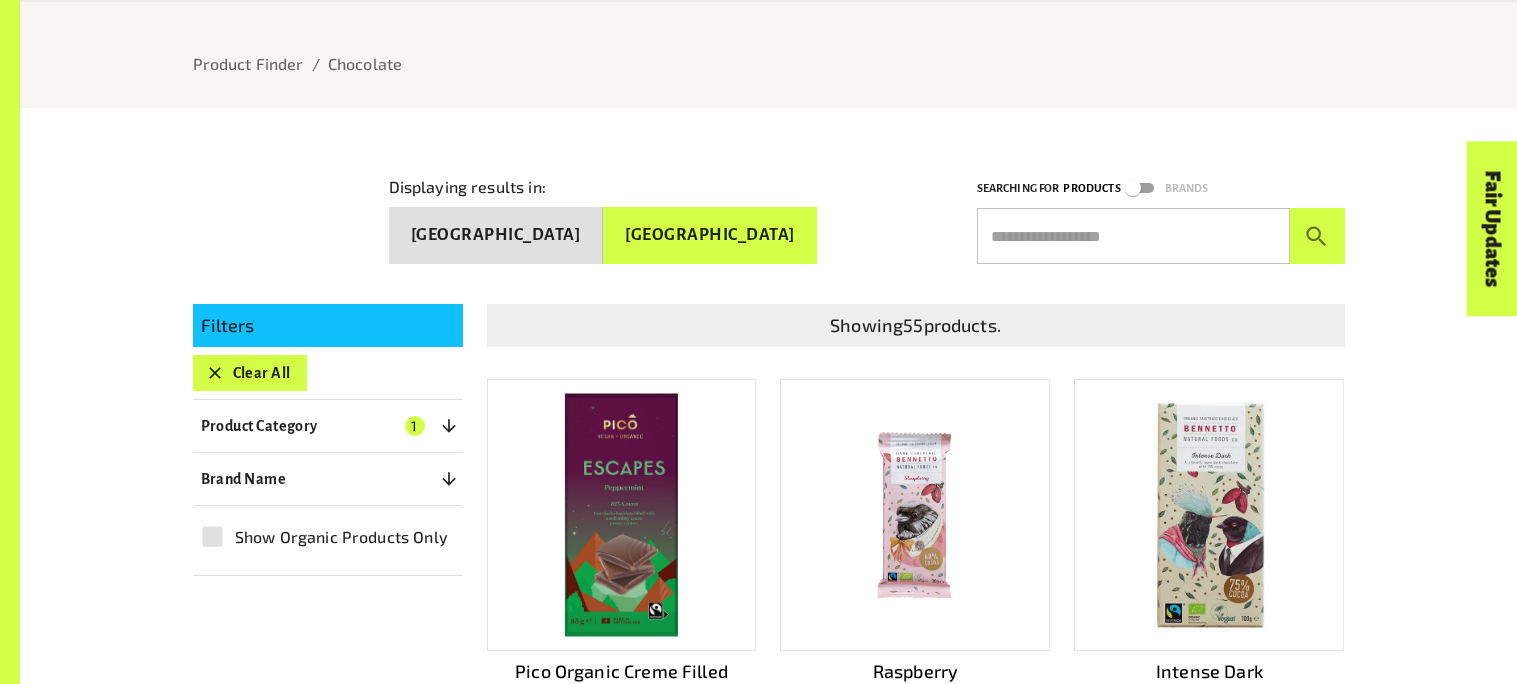 type 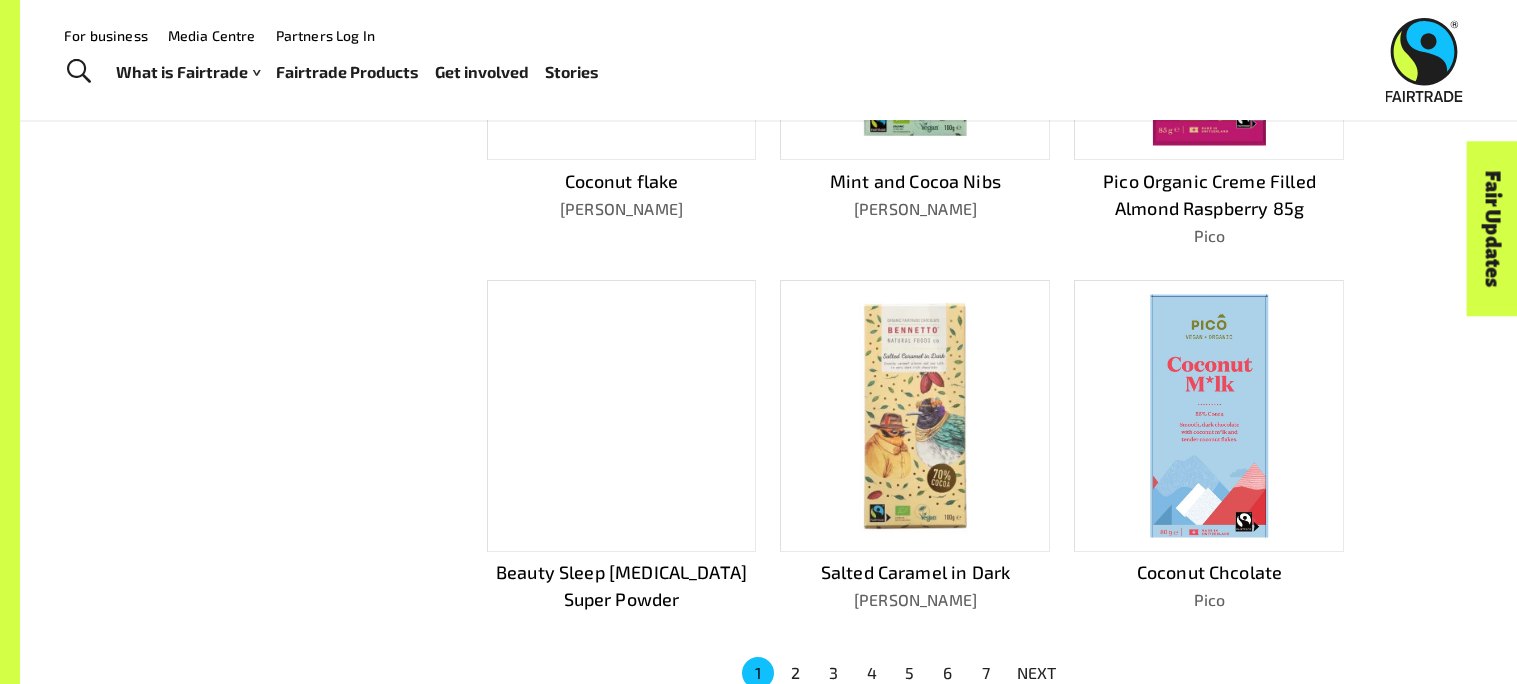 scroll, scrollTop: 1101, scrollLeft: 0, axis: vertical 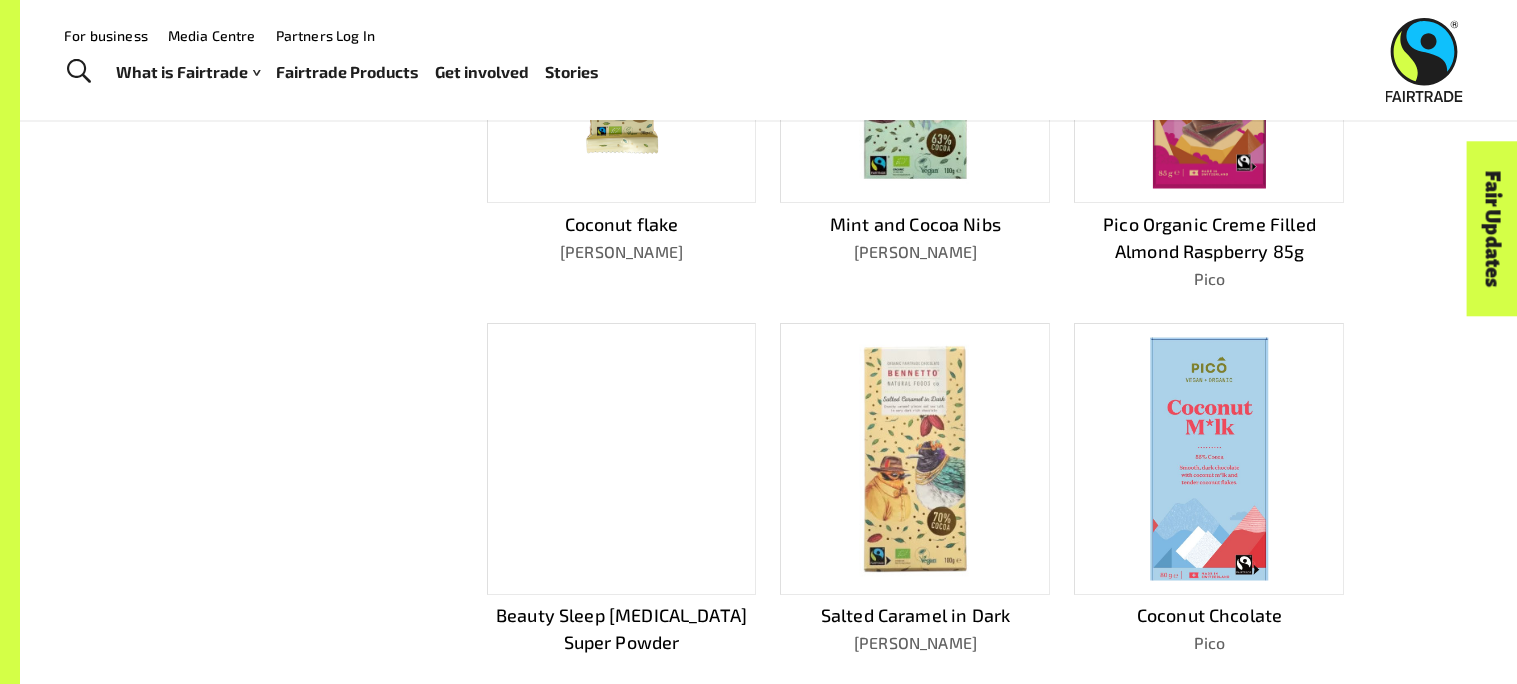 click at bounding box center [1209, 458] 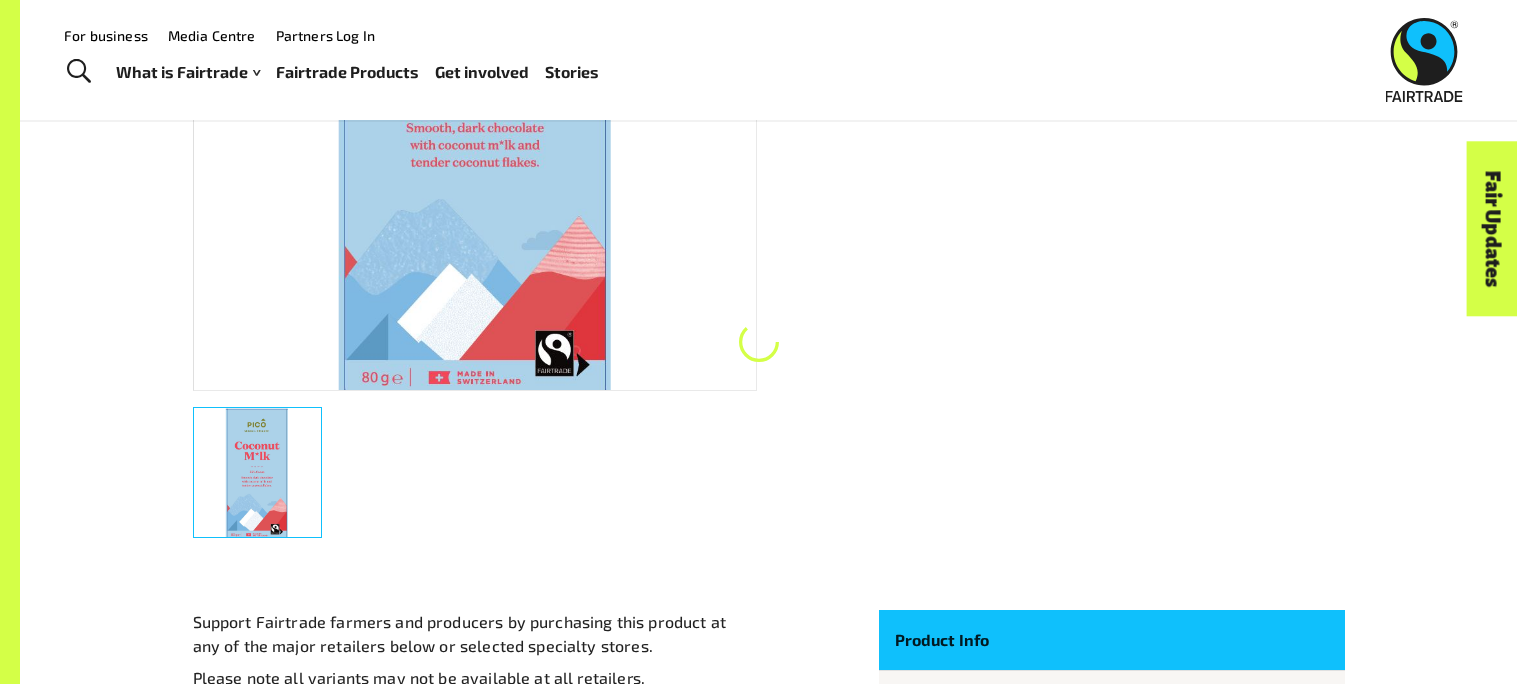 scroll, scrollTop: 355, scrollLeft: 0, axis: vertical 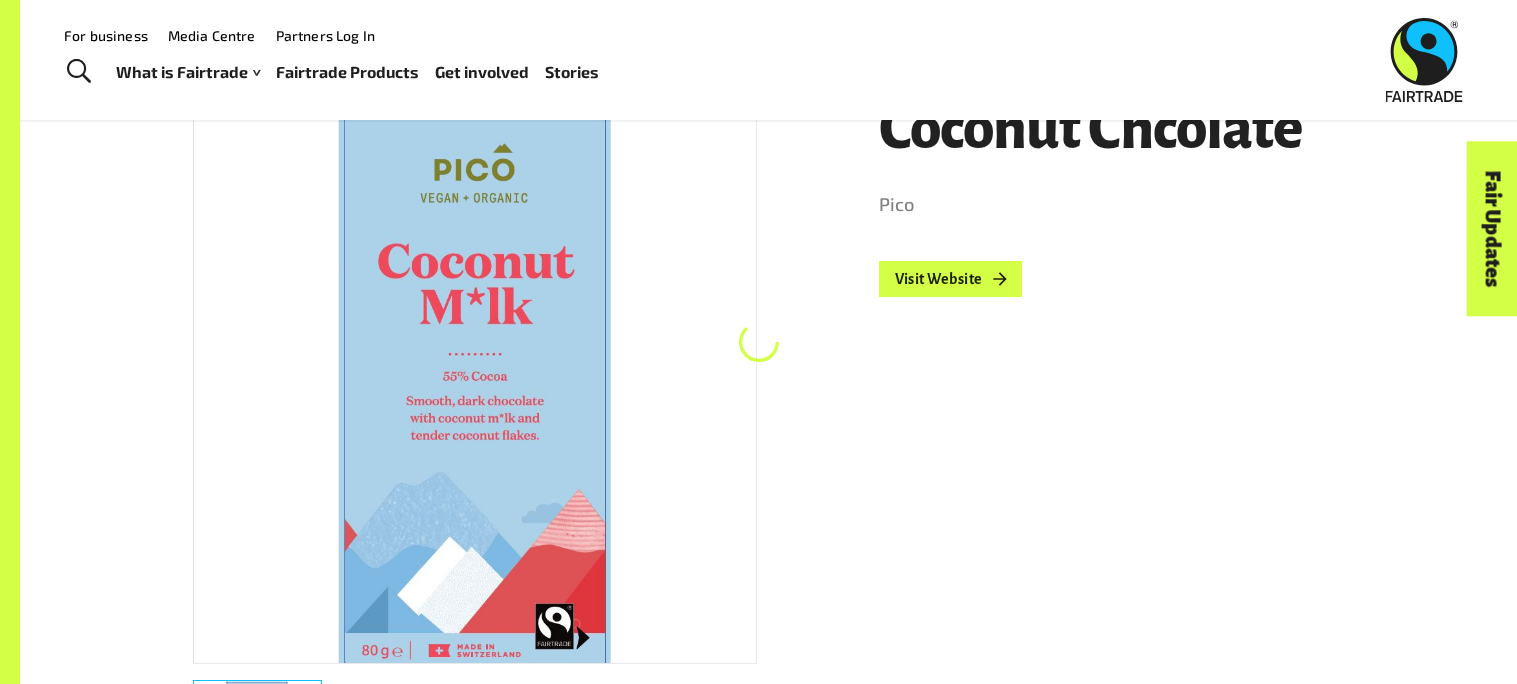 click on "Coconut Chcolate Pico Visit Website" at bounding box center (1100, 450) 